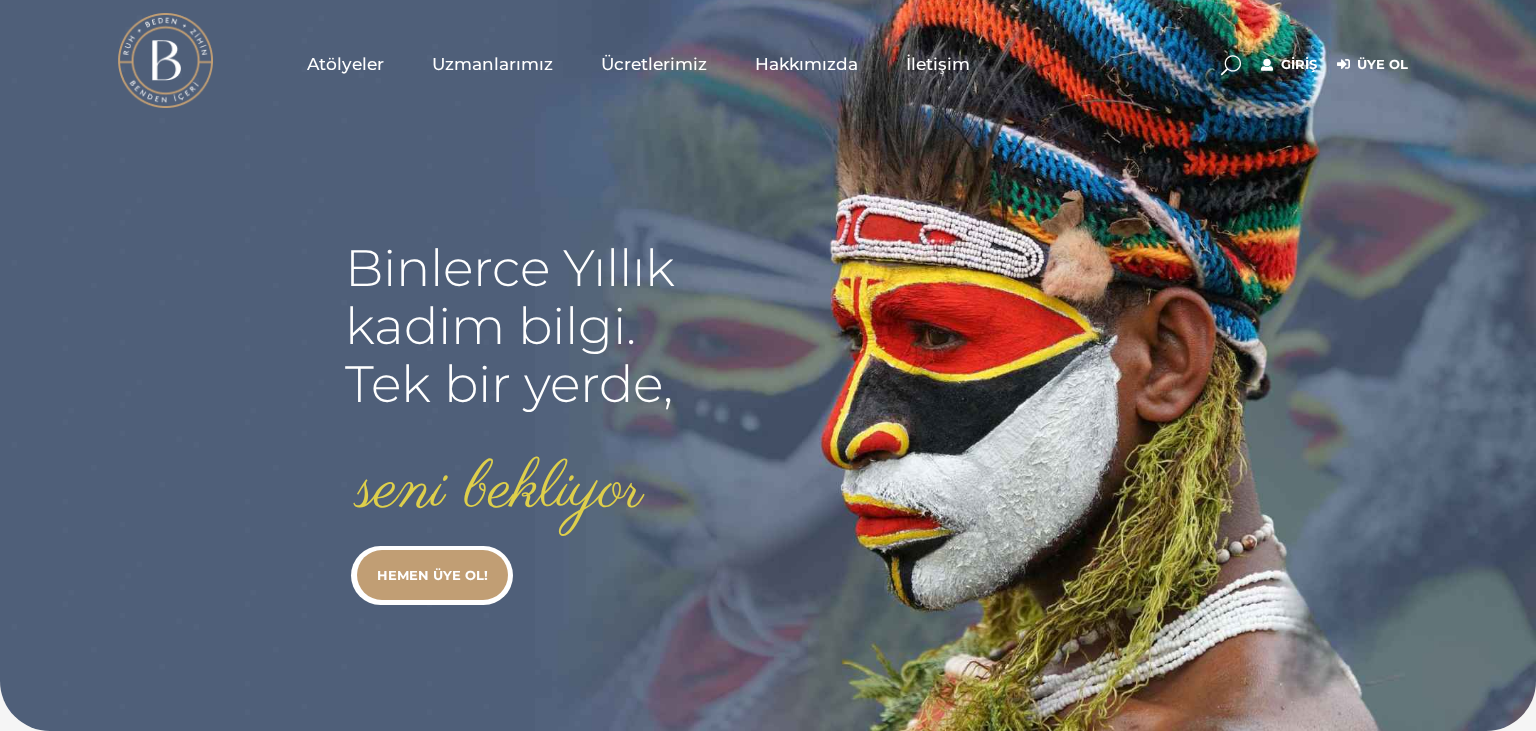 scroll, scrollTop: 0, scrollLeft: 0, axis: both 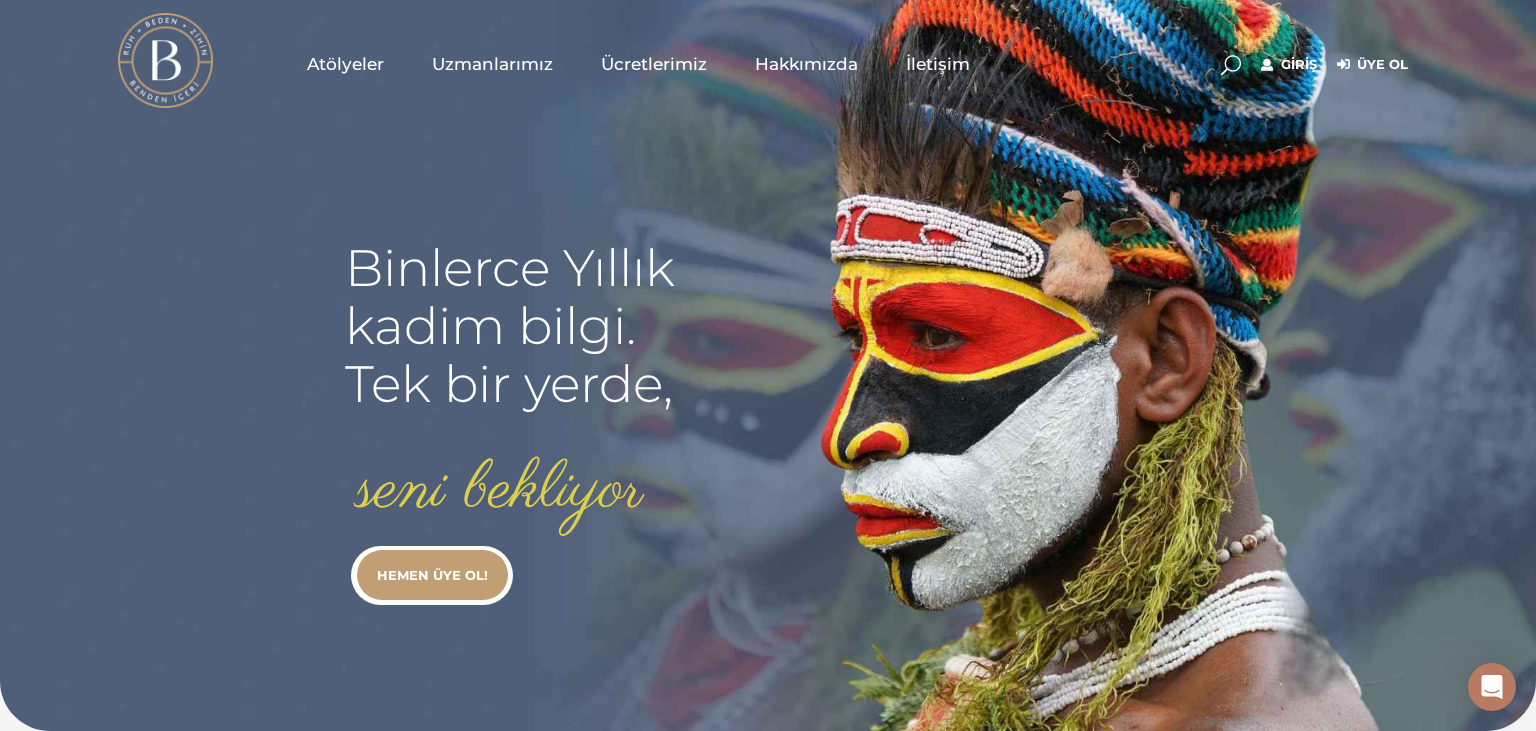 click on "Ücretlerimiz" at bounding box center [654, 64] 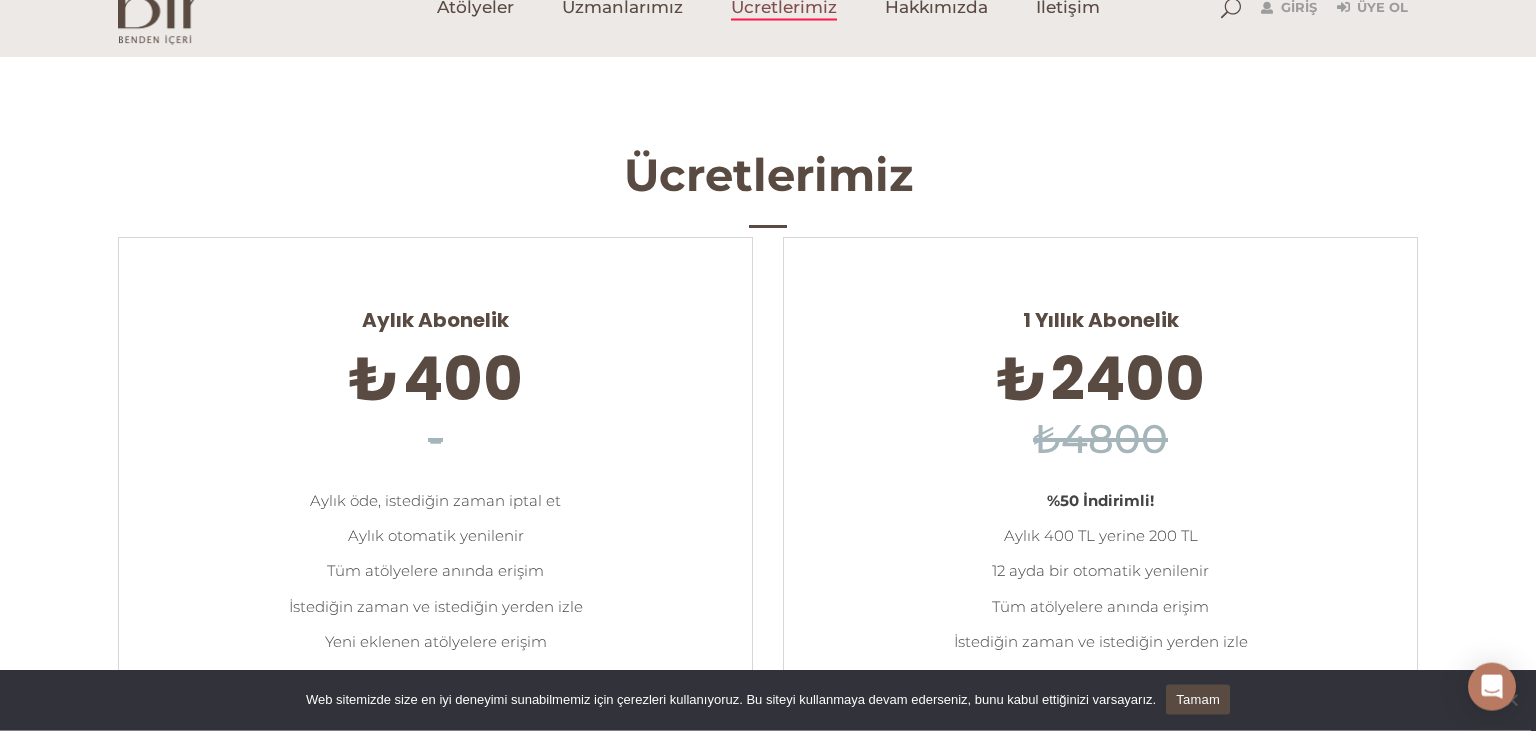 scroll, scrollTop: 0, scrollLeft: 0, axis: both 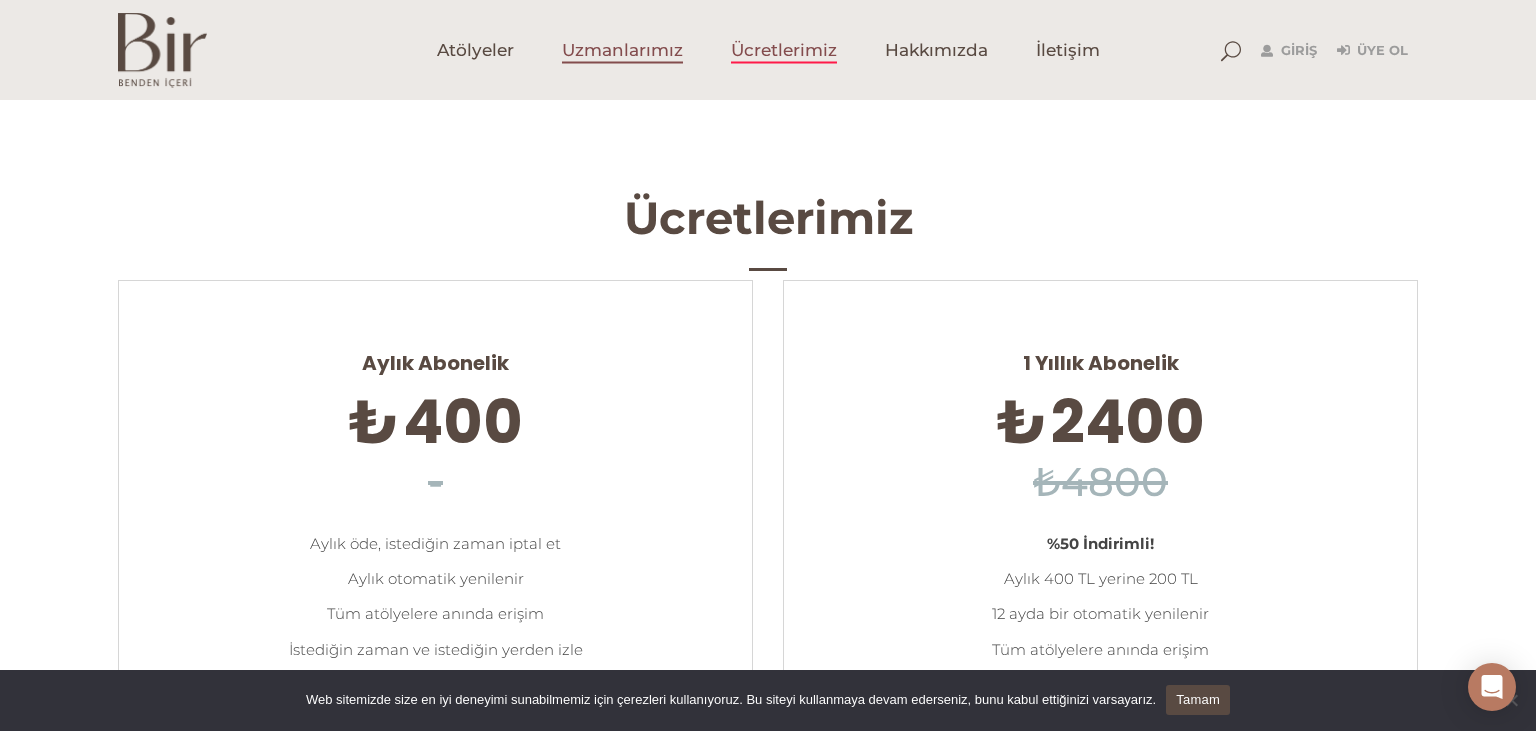 click on "Uzmanlarımız" at bounding box center (622, 50) 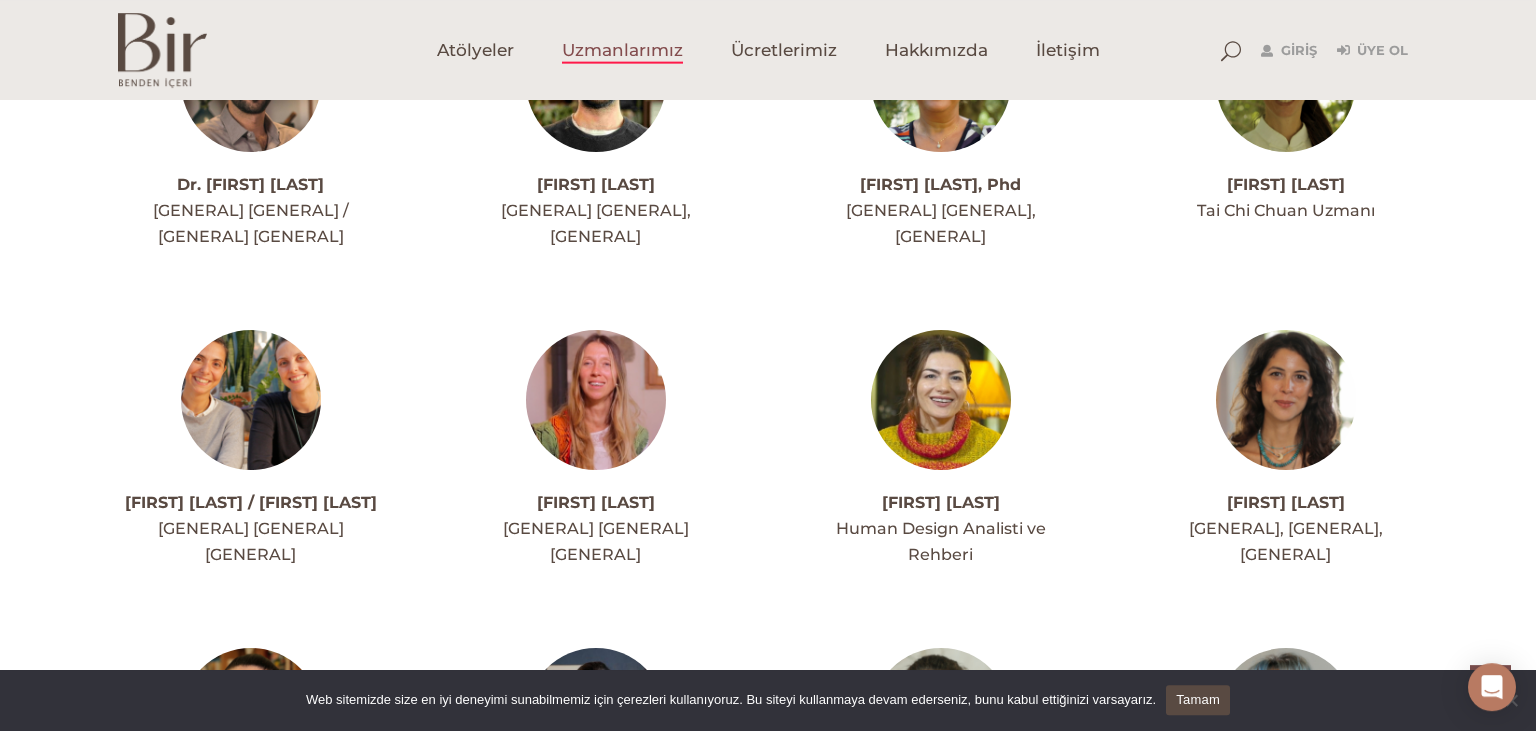 scroll, scrollTop: 2248, scrollLeft: 0, axis: vertical 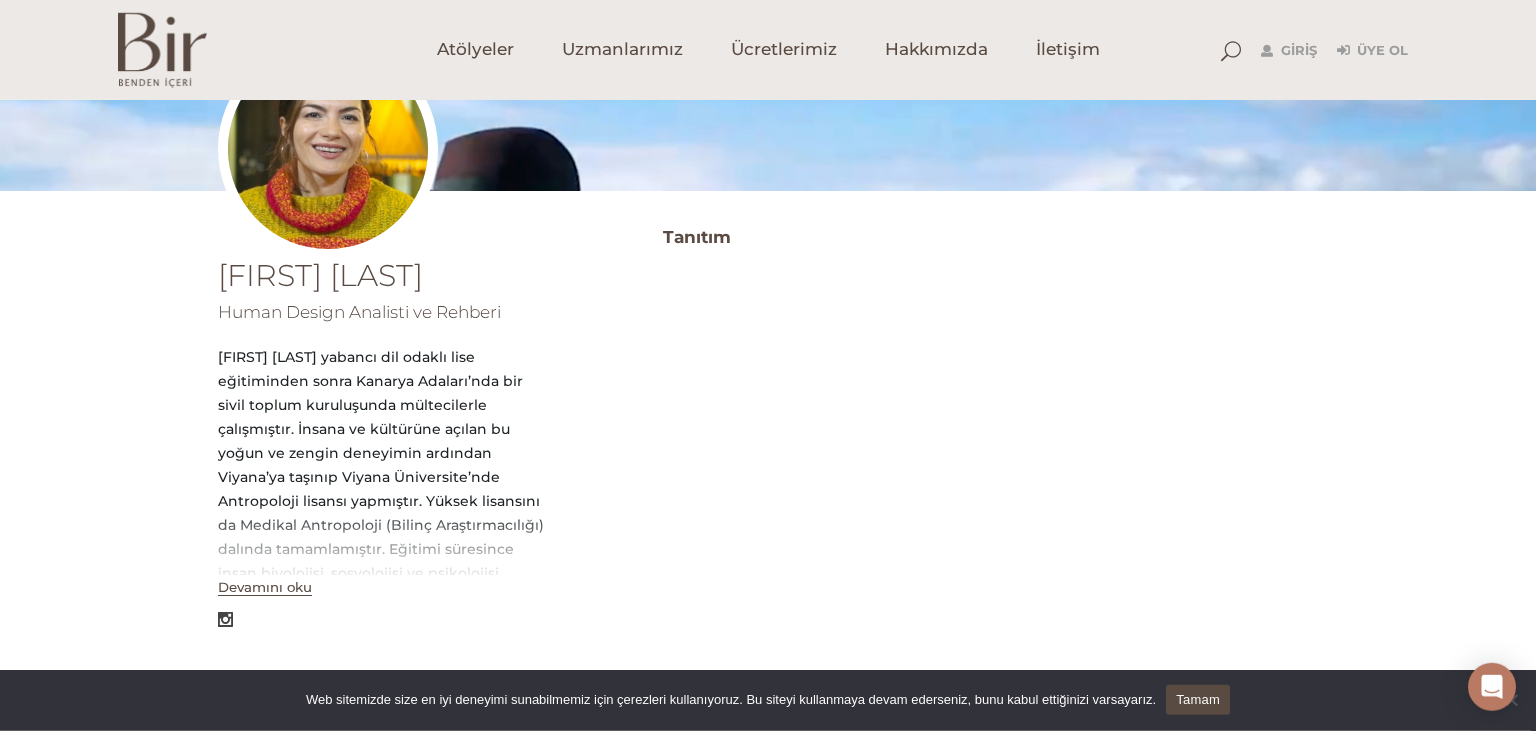 click on "Devamını oku" at bounding box center (265, 587) 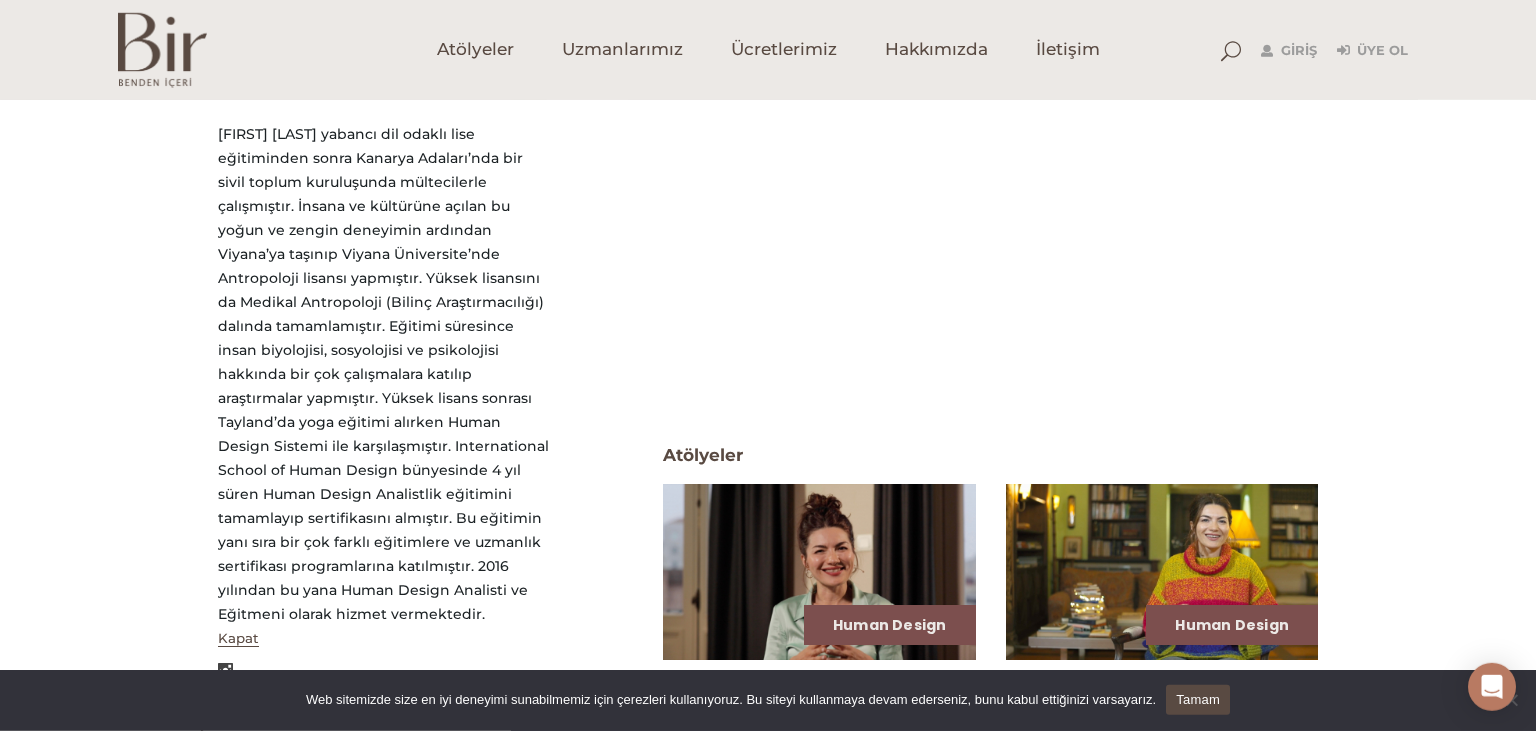 scroll, scrollTop: 521, scrollLeft: 0, axis: vertical 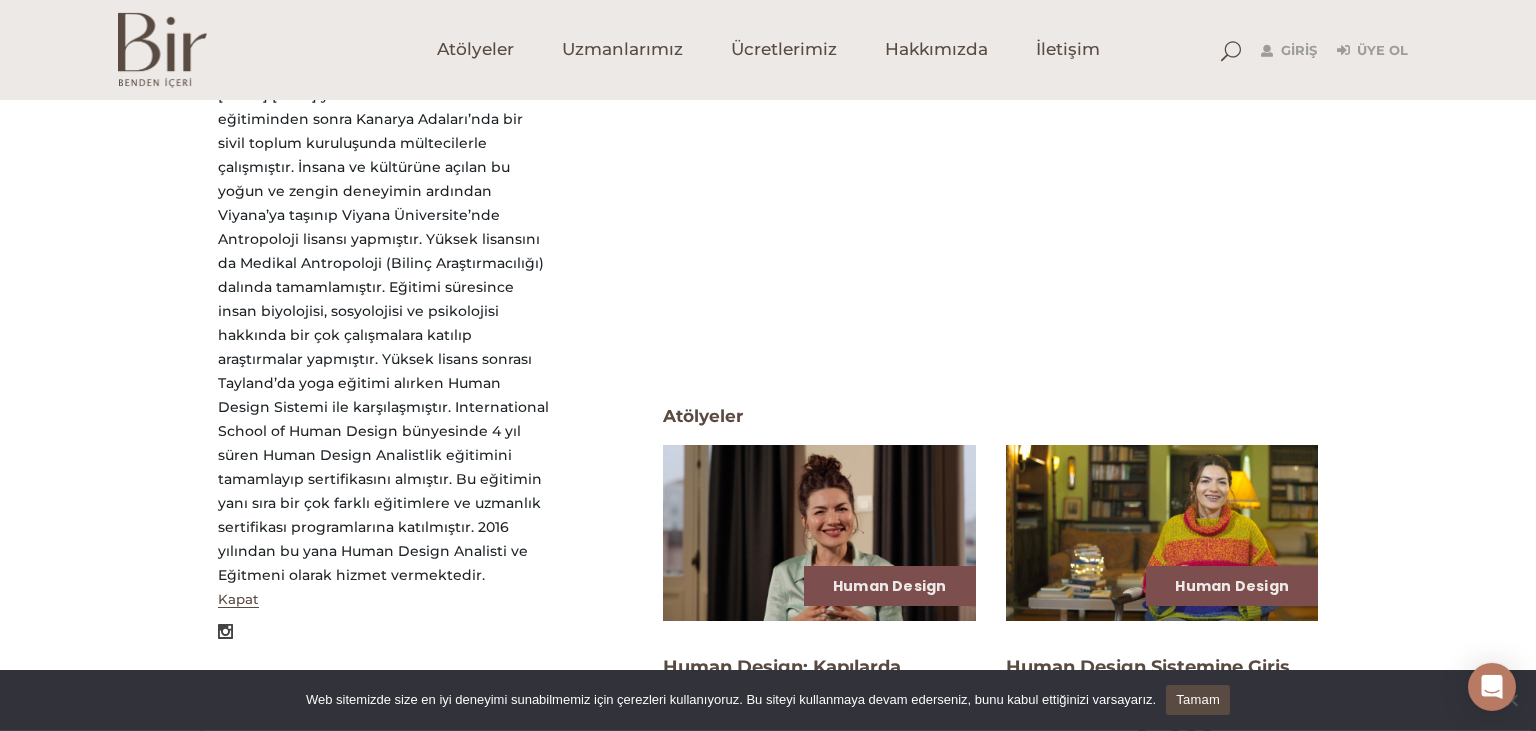 click on "Elvin Demir Bataillie yabancı dil odaklı lise eğitiminden sonra Kanarya Adaları’nda bir sivil toplum kuruluşunda mültecilerle çalışmıştır. İnsana ve kültürüne açılan bu yoğun ve zengin deneyimin ardından Viyana’ya taşınıp Viyana Üniversite’nde Antropoloji lisansı yapmıştır. Yüksek lisansını da Medikal Antropoloji (Bilinç Araştırmacılığı) dalında tamamlamıştır. Eğitimi süresince insan biyolojisi, sosyolojisi ve psikolojisi hakkında bir çok çalışmalara katılıp araştırmalar yapmıştır. Yüksek lisans sonrası Tayland’da yoga eğitimi alırken Human Design Sistemi ile karşılaşmıştır. International School of Human Design bünyesinde 4 yıl süren Human Design Analistlik eğitimini tamamlayıp sertifikasını almıştır. Bu eğitimin yanı sıra bir çok farklı eğitimlere ve uzmanlık sertifikası programlarına katılmıştır. 2016 yılından bu yana Human Design Analisti ve Eğitmeni olarak hizmet vermektedir." at bounding box center [385, 335] 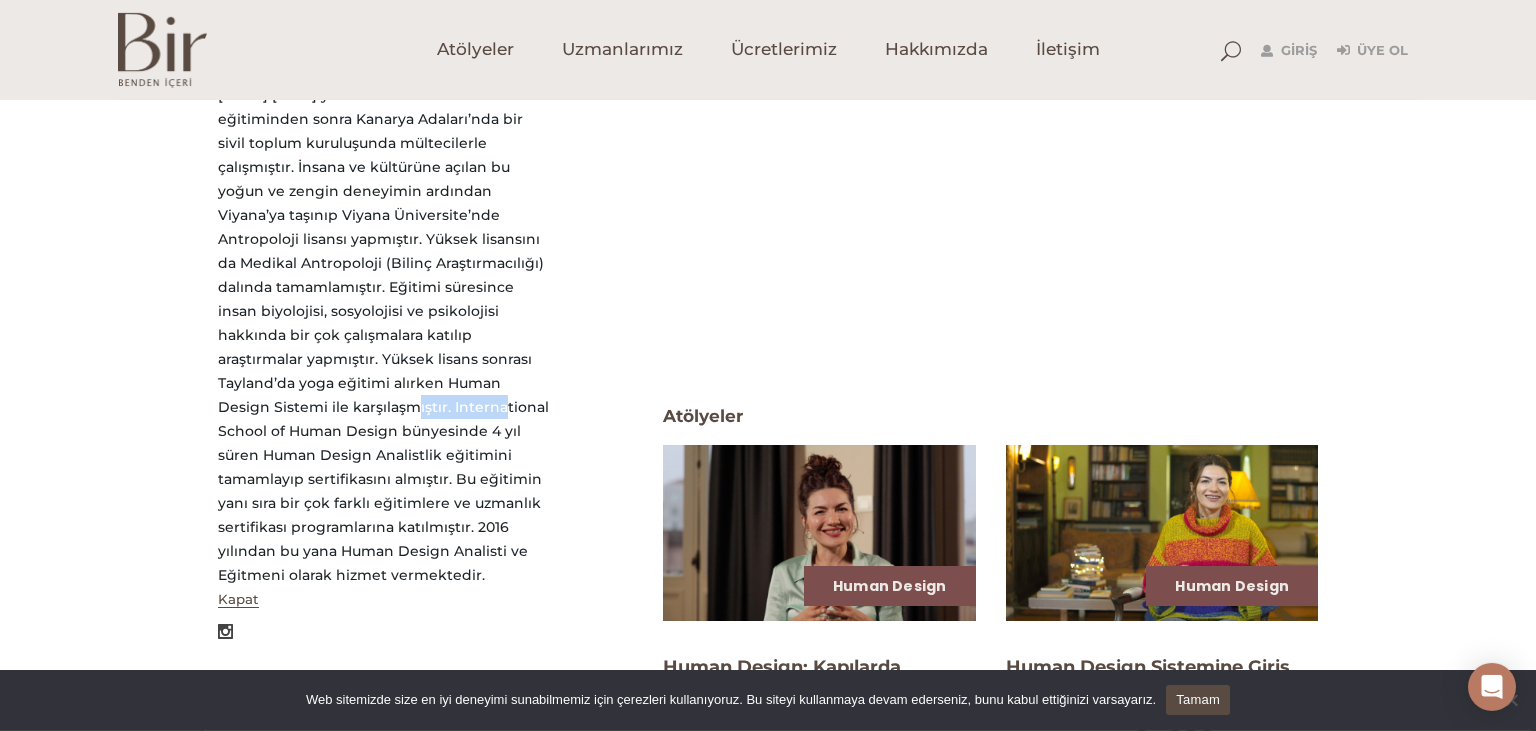 click on "Elvin Demir Bataillie yabancı dil odaklı lise eğitiminden sonra Kanarya Adaları’nda bir sivil toplum kuruluşunda mültecilerle çalışmıştır. İnsana ve kültürüne açılan bu yoğun ve zengin deneyimin ardından Viyana’ya taşınıp Viyana Üniversite’nde Antropoloji lisansı yapmıştır. Yüksek lisansını da Medikal Antropoloji (Bilinç Araştırmacılığı) dalında tamamlamıştır. Eğitimi süresince insan biyolojisi, sosyolojisi ve psikolojisi hakkında bir çok çalışmalara katılıp araştırmalar yapmıştır. Yüksek lisans sonrası Tayland’da yoga eğitimi alırken Human Design Sistemi ile karşılaşmıştır. International School of Human Design bünyesinde 4 yıl süren Human Design Analistlik eğitimini tamamlayıp sertifikasını almıştır. Bu eğitimin yanı sıra bir çok farklı eğitimlere ve uzmanlık sertifikası programlarına katılmıştır. 2016 yılından bu yana Human Design Analisti ve Eğitmeni olarak hizmet vermektedir." at bounding box center [385, 335] 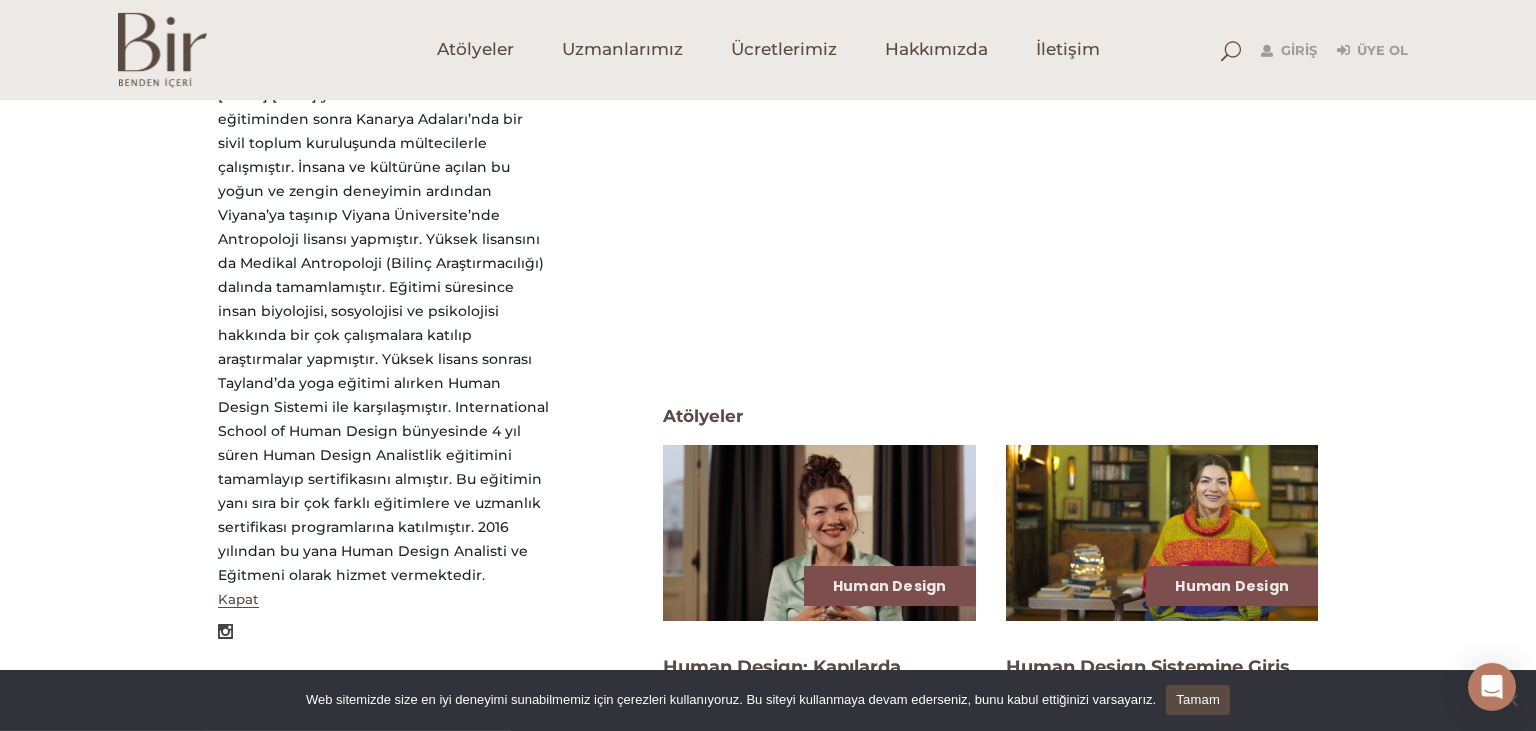 click on "Elvin Demir Bataillie yabancı dil odaklı lise eğitiminden sonra Kanarya Adaları’nda bir sivil toplum kuruluşunda mültecilerle çalışmıştır. İnsana ve kültürüne açılan bu yoğun ve zengin deneyimin ardından Viyana’ya taşınıp Viyana Üniversite’nde Antropoloji lisansı yapmıştır. Yüksek lisansını da Medikal Antropoloji (Bilinç Araştırmacılığı) dalında tamamlamıştır. Eğitimi süresince insan biyolojisi, sosyolojisi ve psikolojisi hakkında bir çok çalışmalara katılıp araştırmalar yapmıştır. Yüksek lisans sonrası Tayland’da yoga eğitimi alırken Human Design Sistemi ile karşılaşmıştır. International School of Human Design bünyesinde 4 yıl süren Human Design Analistlik eğitimini tamamlayıp sertifikasını almıştır. Bu eğitimin yanı sıra bir çok farklı eğitimlere ve uzmanlık sertifikası programlarına katılmıştır. 2016 yılından bu yana Human Design Analisti ve Eğitmeni olarak hizmet vermektedir." at bounding box center [385, 335] 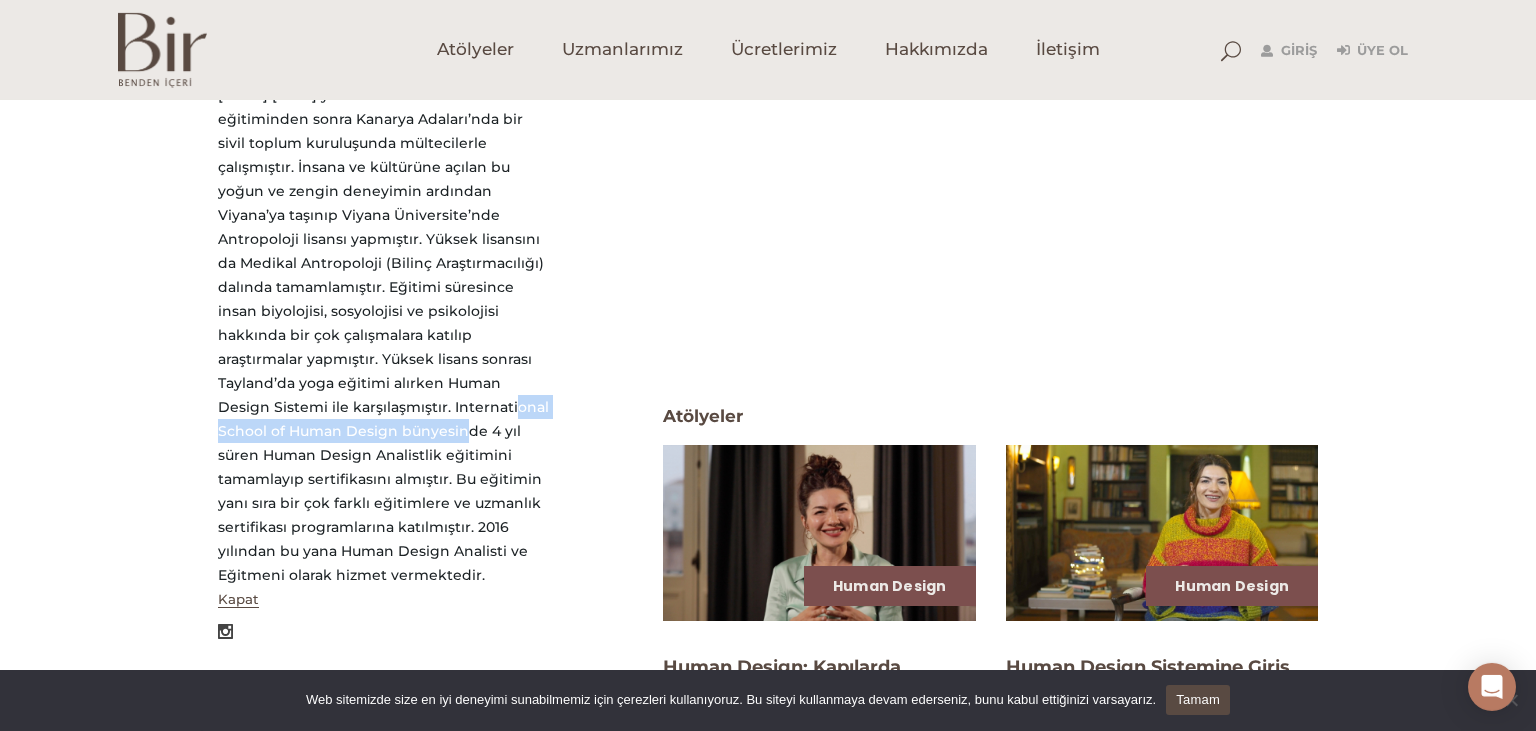 drag, startPoint x: 342, startPoint y: 406, endPoint x: 396, endPoint y: 379, distance: 60.373837 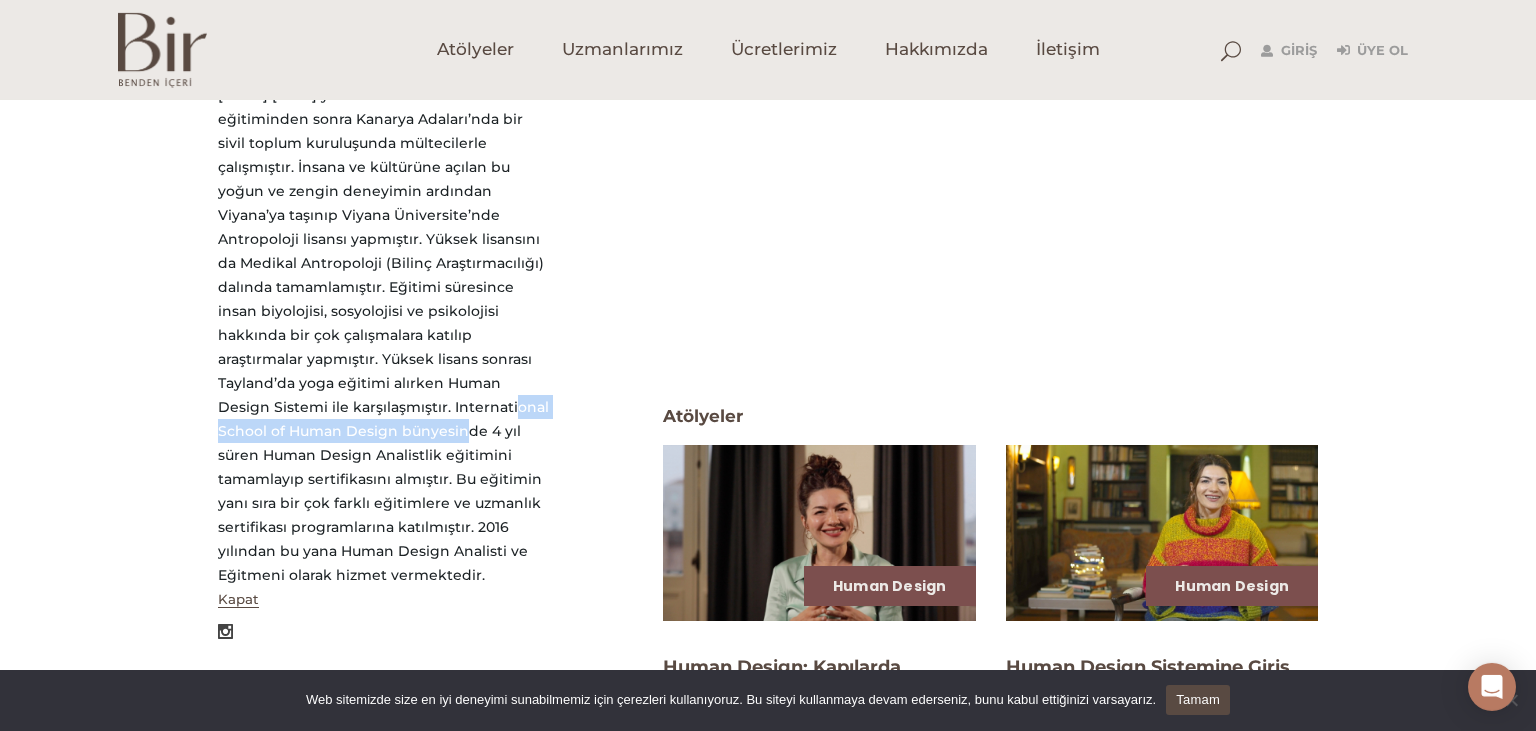 copy on "International School of Human Design" 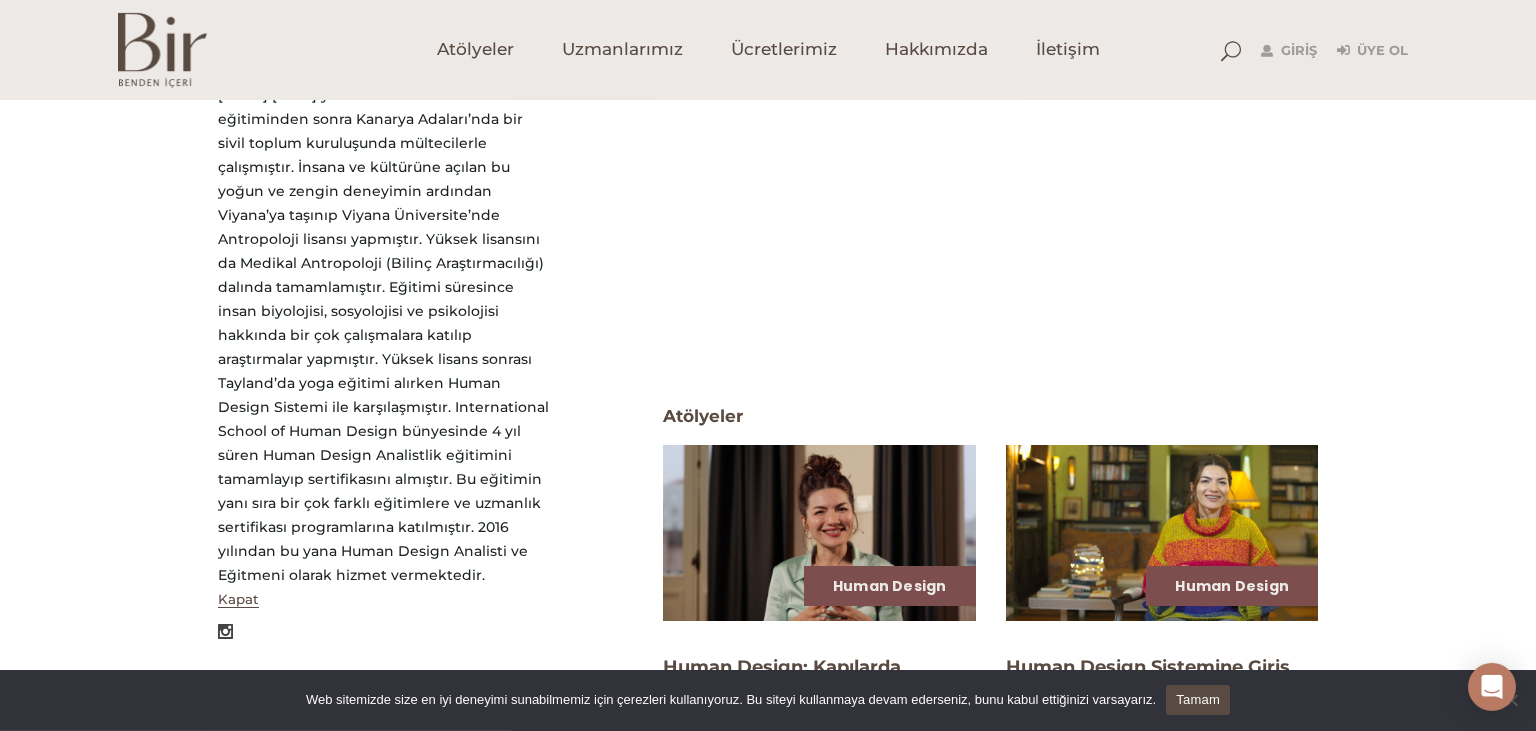 click on "Elvin Demir Bataillie
Human Design Analisti ve Rehberi
Kapat
Tanıtım
Atölyeler
ATöLYELER
Human Design
Human Design: Kapılarda Yolculuk" at bounding box center (768, 415) 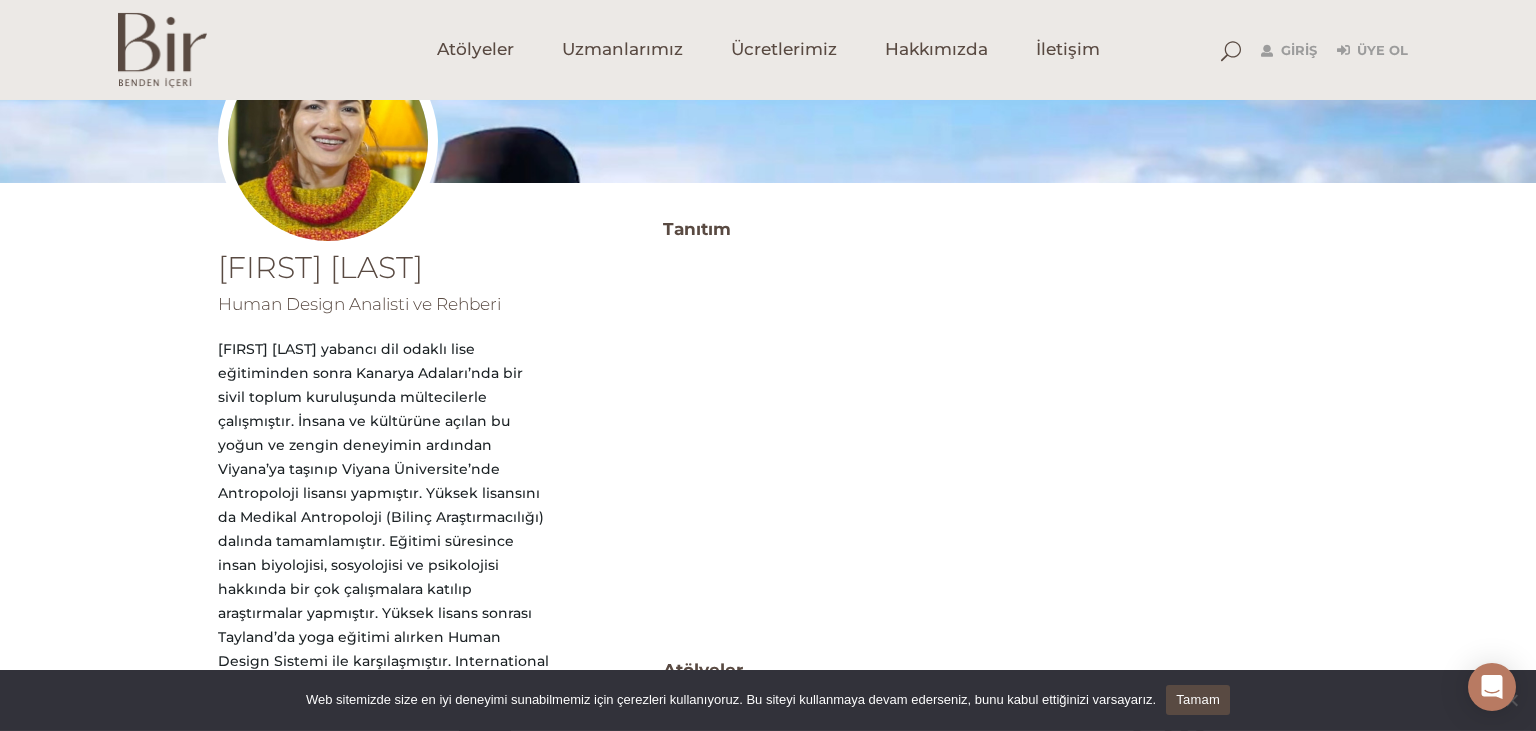 scroll, scrollTop: 266, scrollLeft: 0, axis: vertical 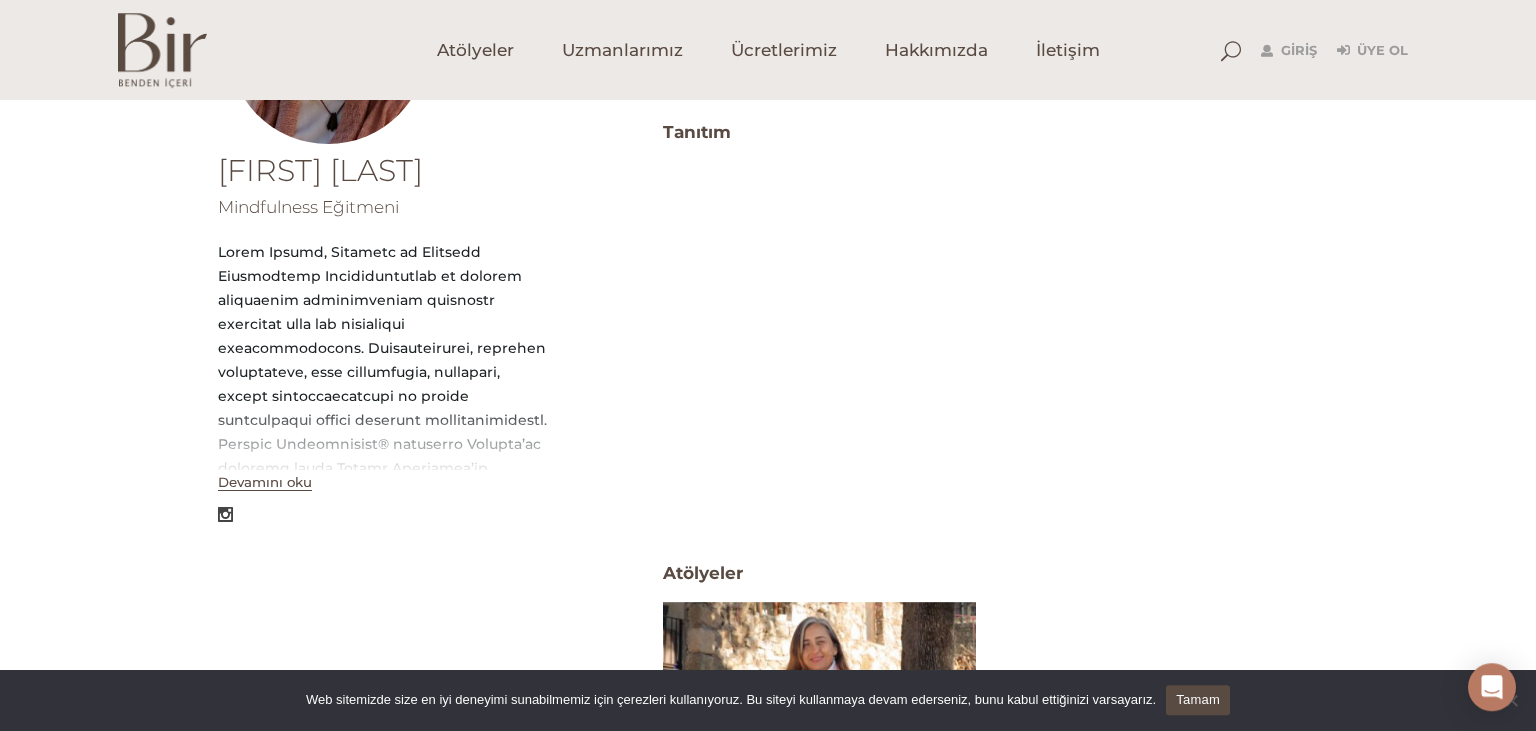 click on "Devamını oku" at bounding box center (265, 482) 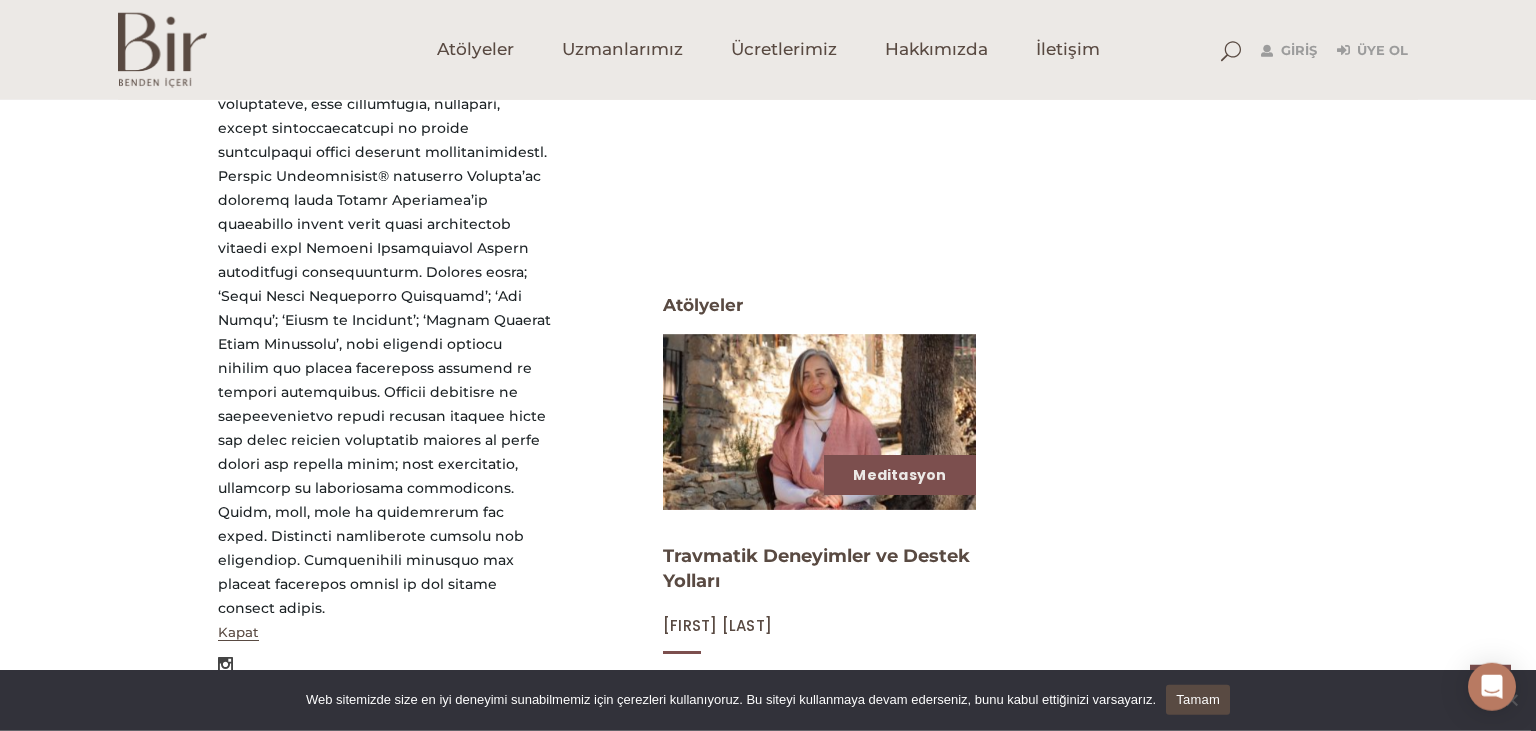 scroll, scrollTop: 638, scrollLeft: 0, axis: vertical 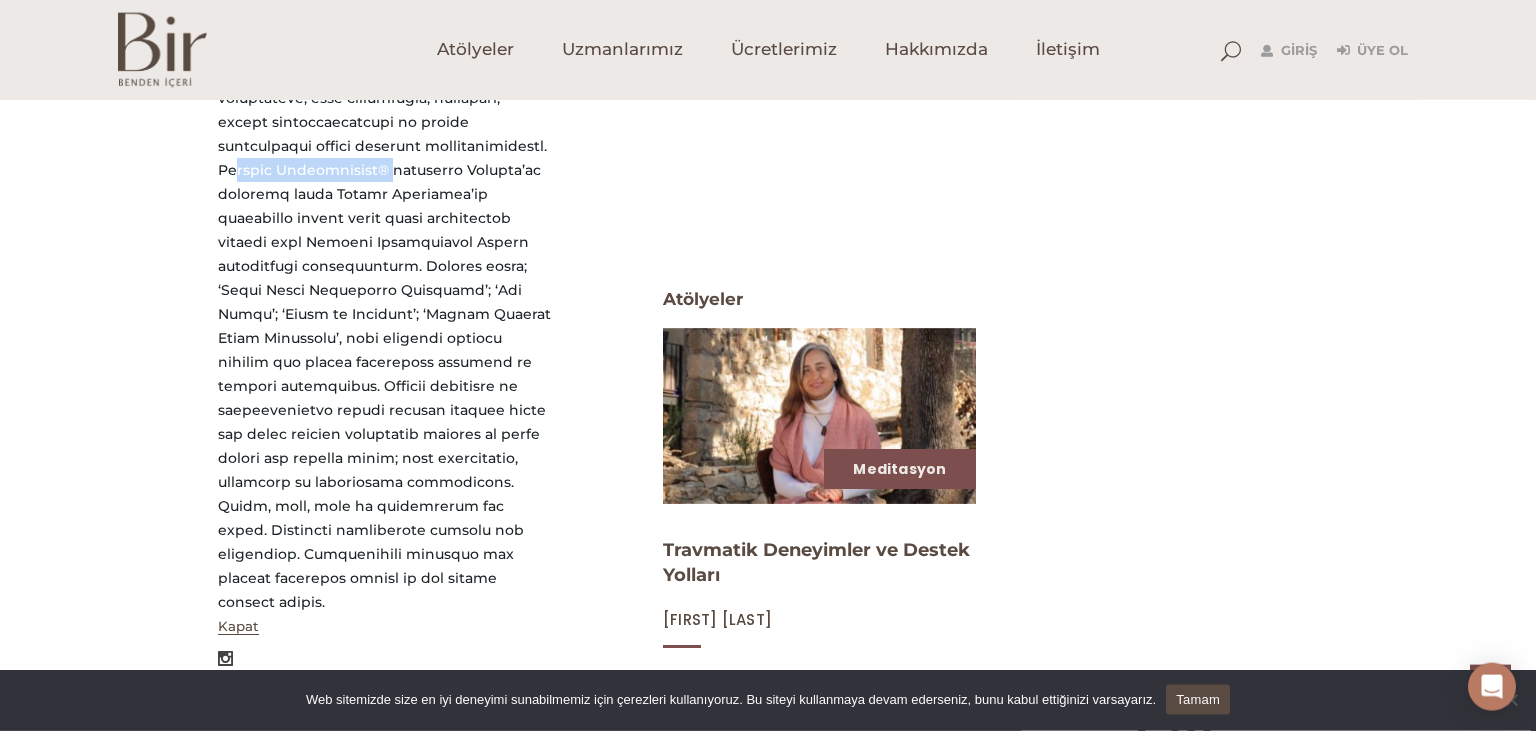 drag, startPoint x: 214, startPoint y: 144, endPoint x: 378, endPoint y: 152, distance: 164.195 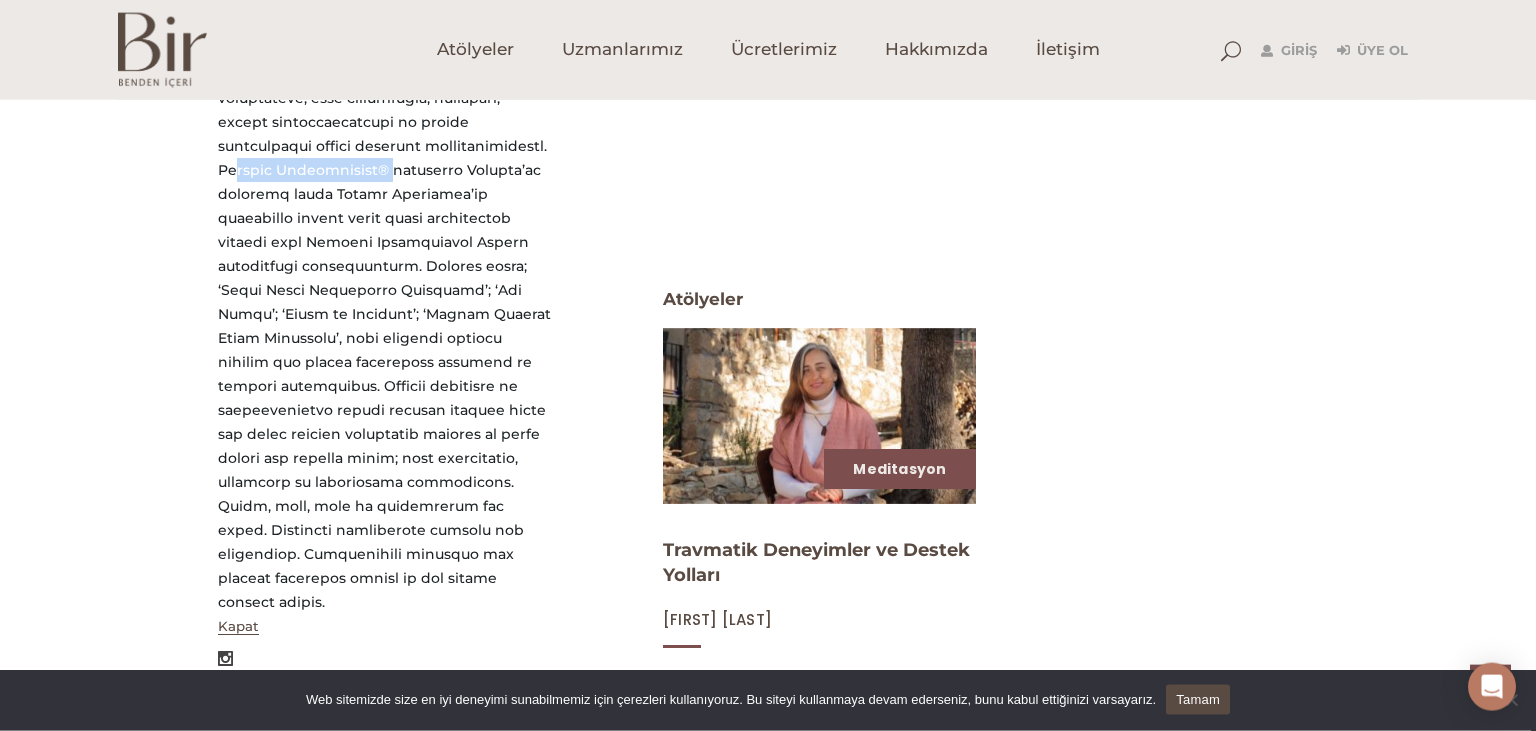 copy on "Somatic Experiencing" 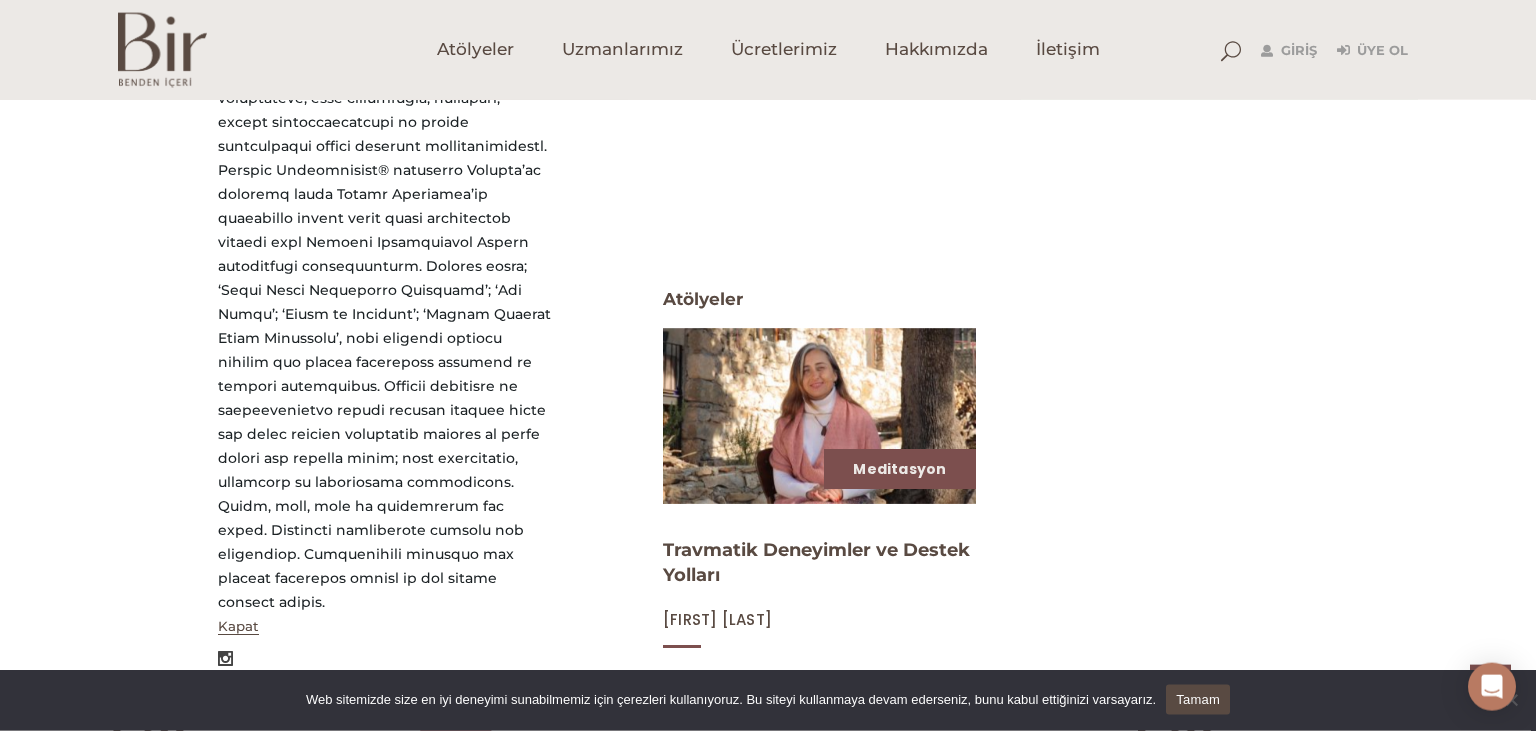 click on "Funda Battle
Mindfulness Eğitmeni
Kapat
Tanıtım
Atölyeler
ATöLYELER
Meditasyon
Travmatik Deneyimler ve Destek Yolları
Funda Battle" at bounding box center (768, 311) 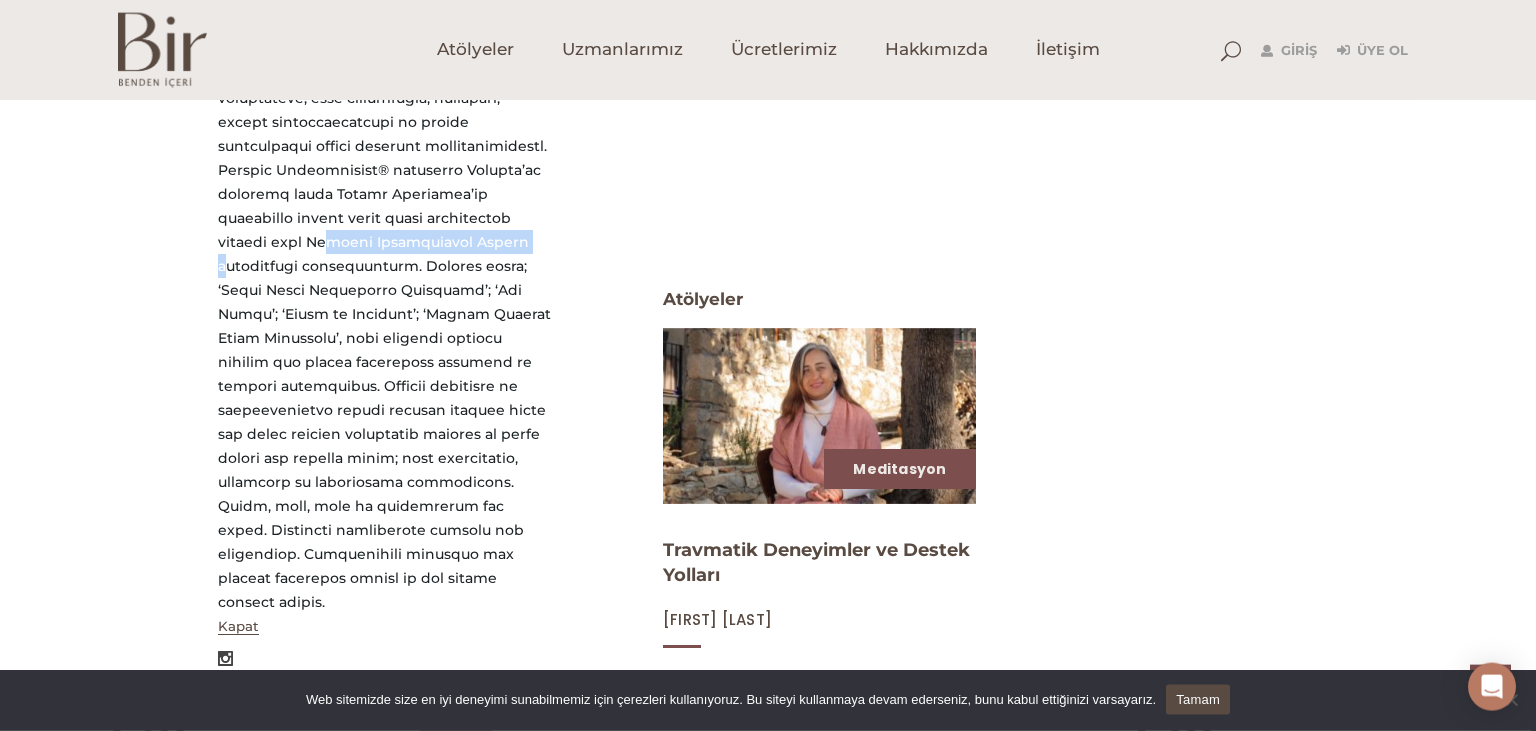 drag, startPoint x: 414, startPoint y: 218, endPoint x: 215, endPoint y: 215, distance: 199.02261 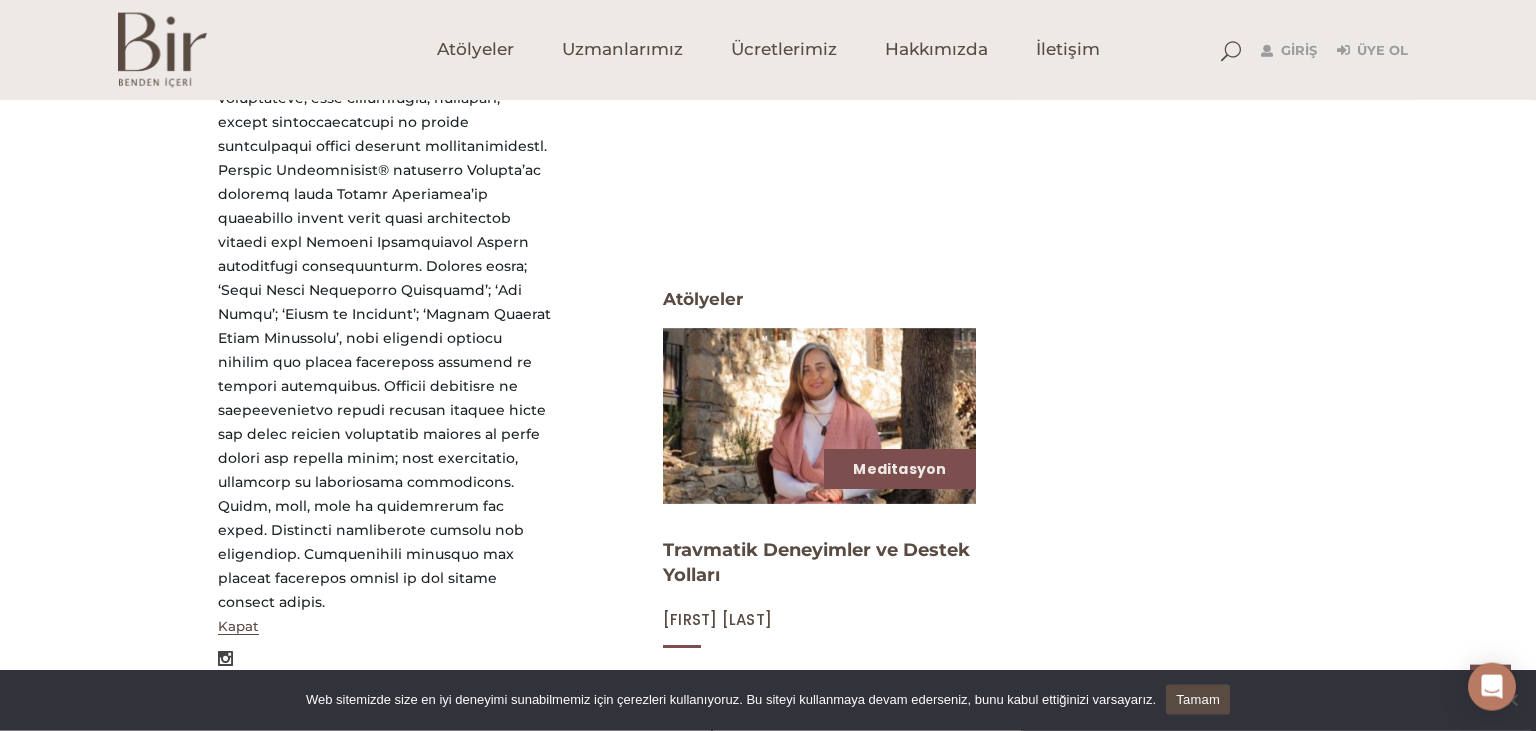 click on "Funda Battle
Mindfulness Eğitmeni
Kapat
Tanıtım
Atölyeler
ATöLYELER
Meditasyon
Travmatik Deneyimler ve Destek Yolları
Funda Battle" at bounding box center (768, 311) 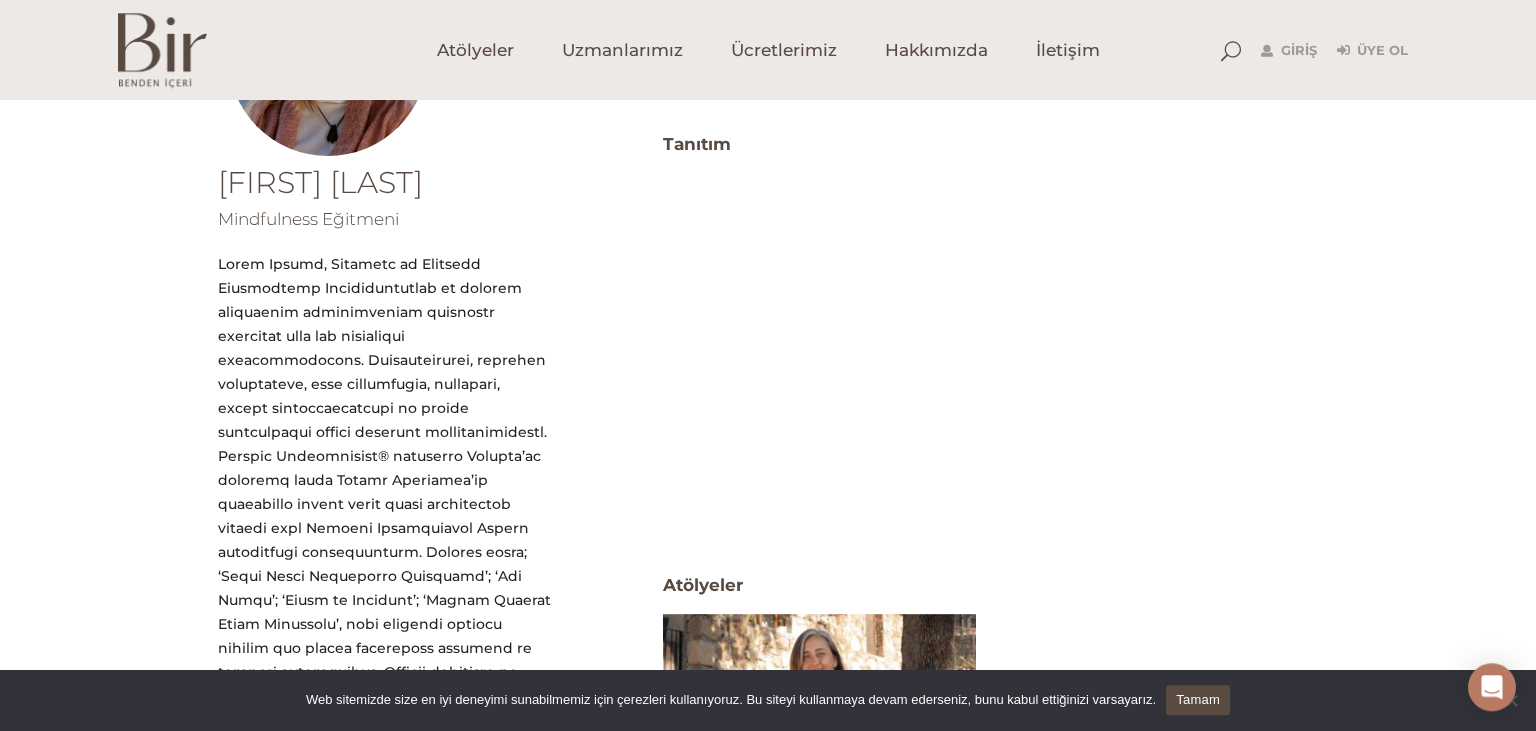 scroll, scrollTop: 351, scrollLeft: 0, axis: vertical 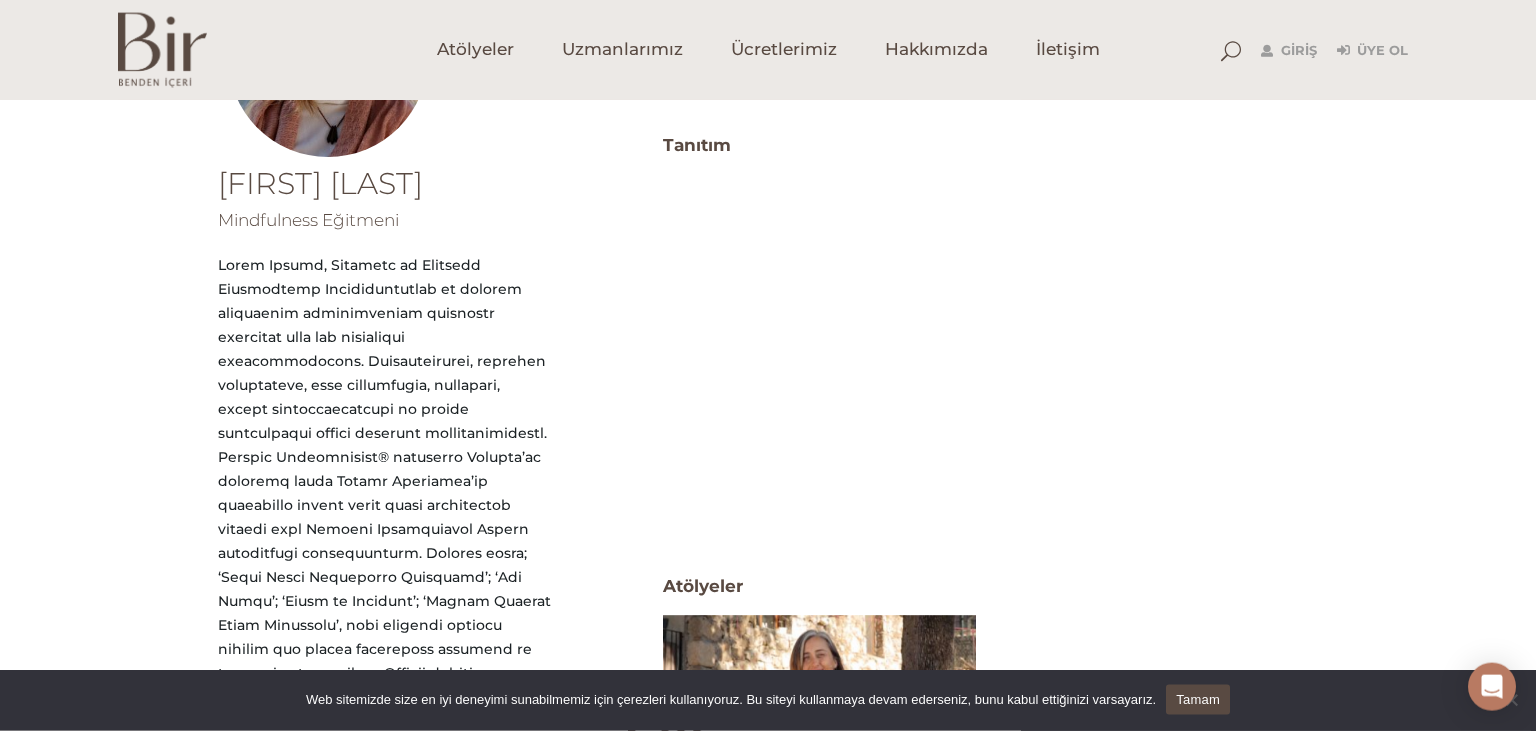 click on "Tamam" at bounding box center [1198, 700] 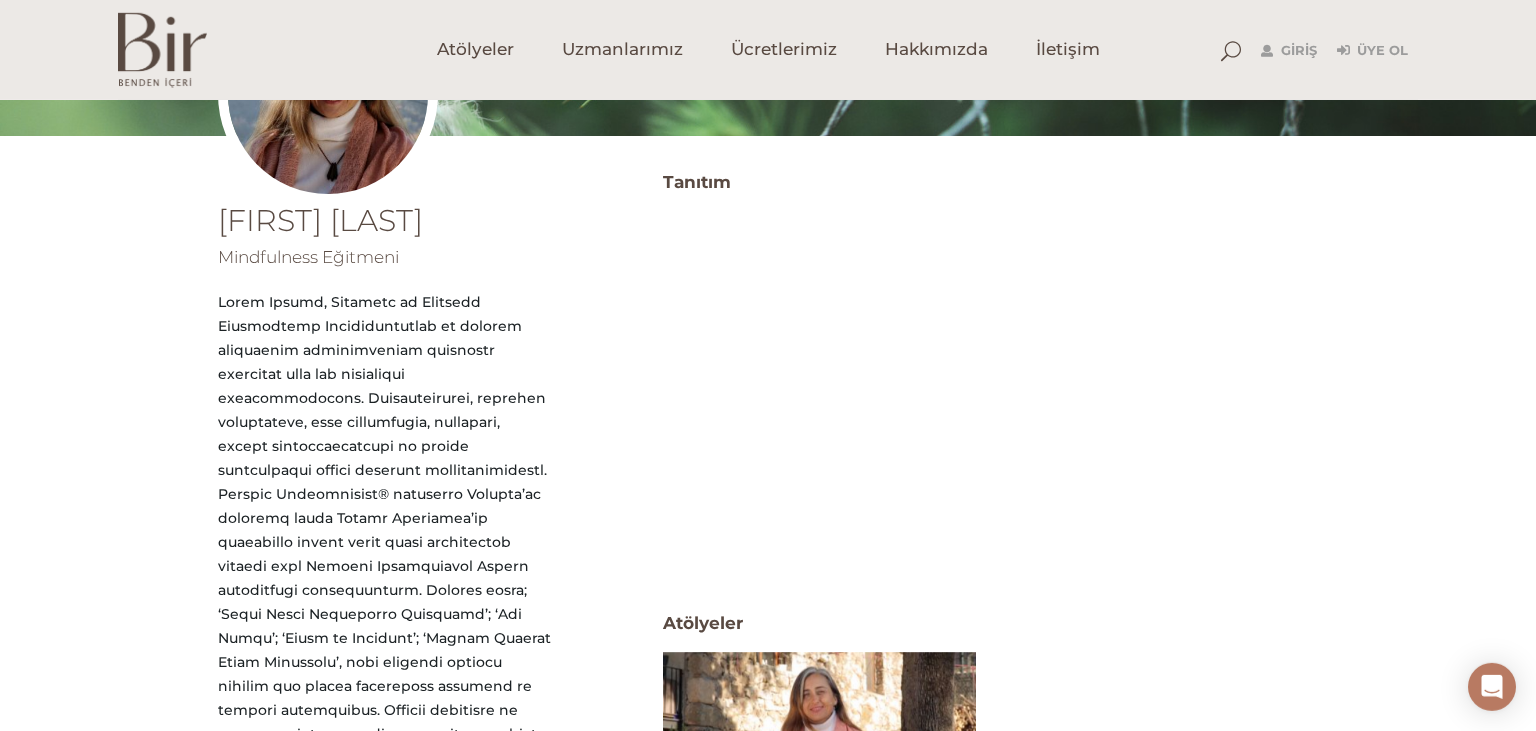 scroll, scrollTop: 313, scrollLeft: 0, axis: vertical 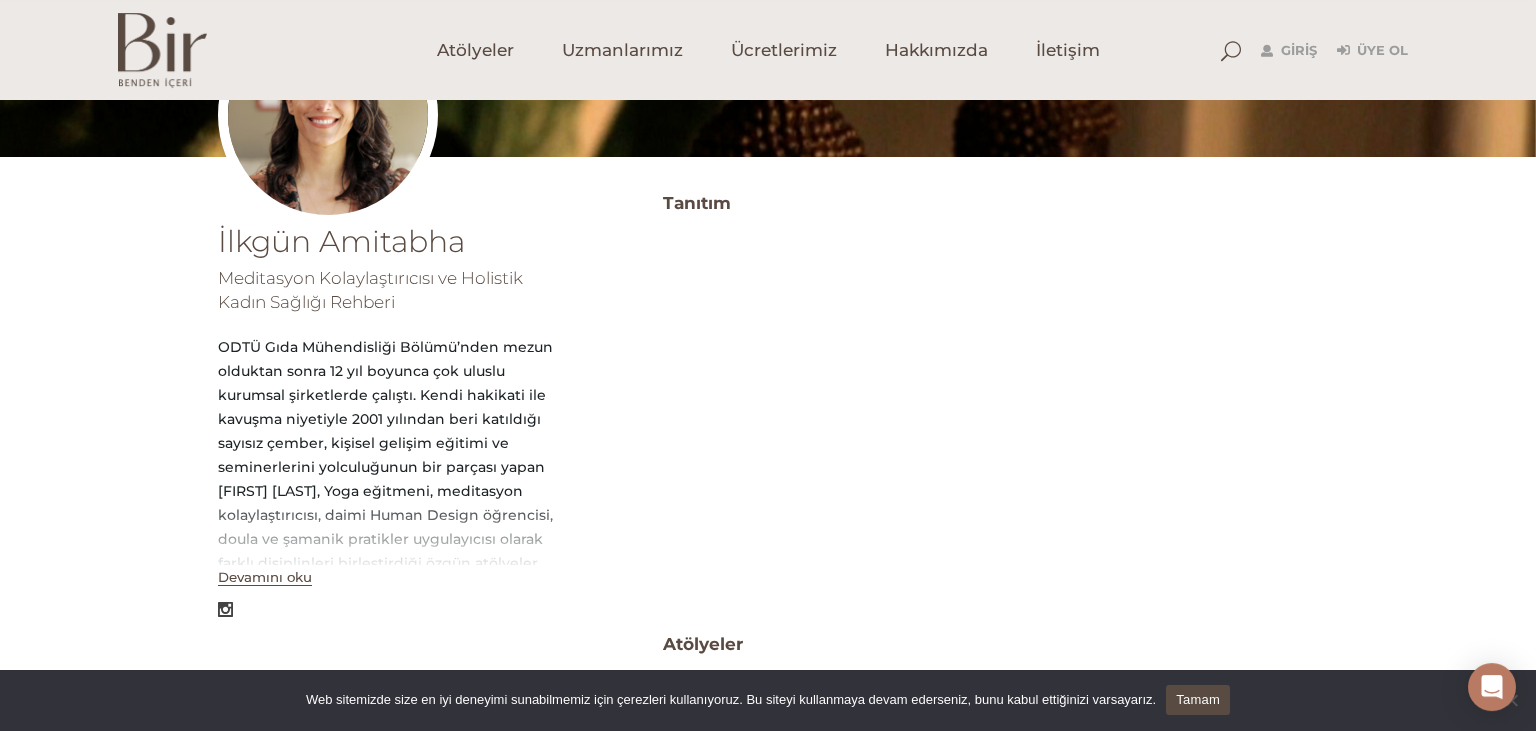 click on "Devamını oku" at bounding box center [265, 577] 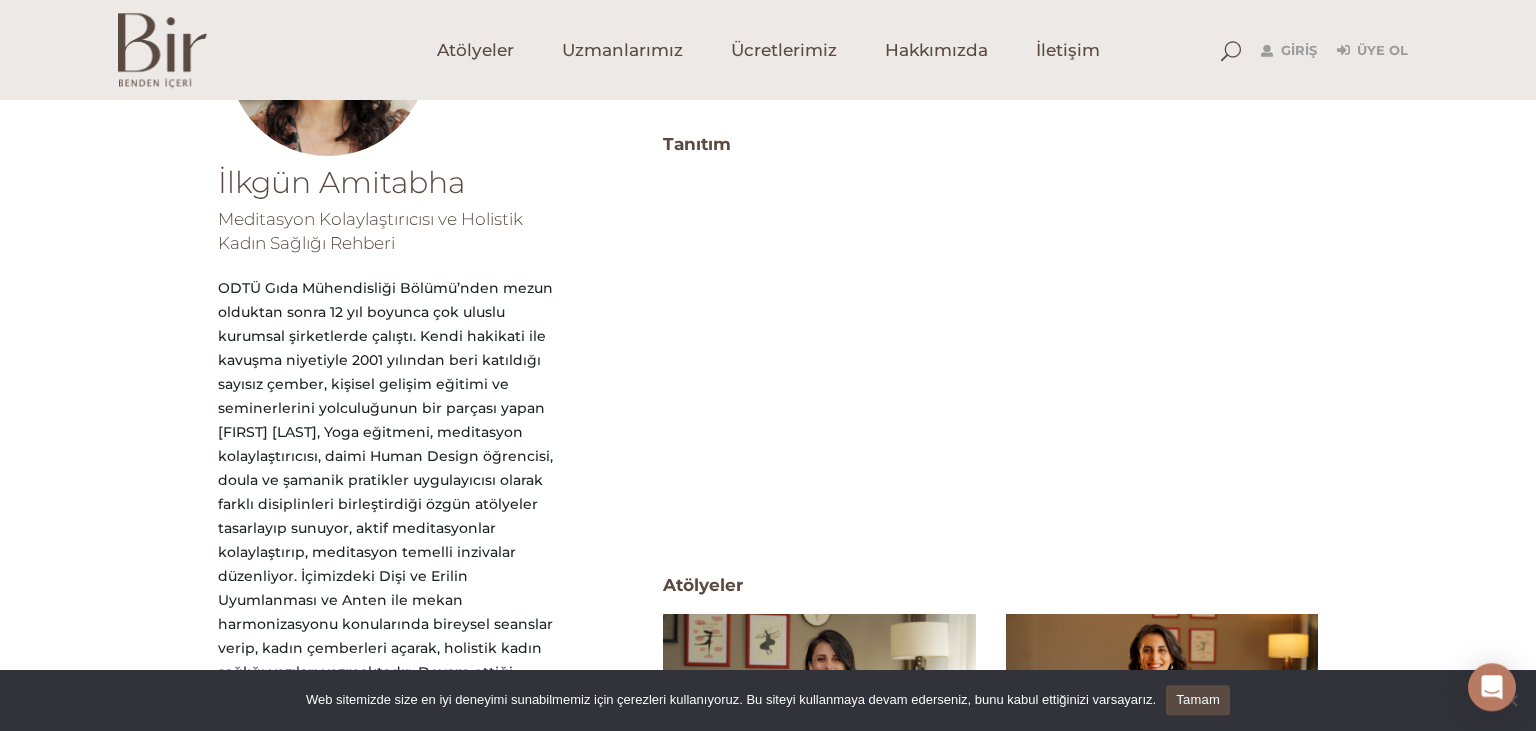 scroll, scrollTop: 353, scrollLeft: 0, axis: vertical 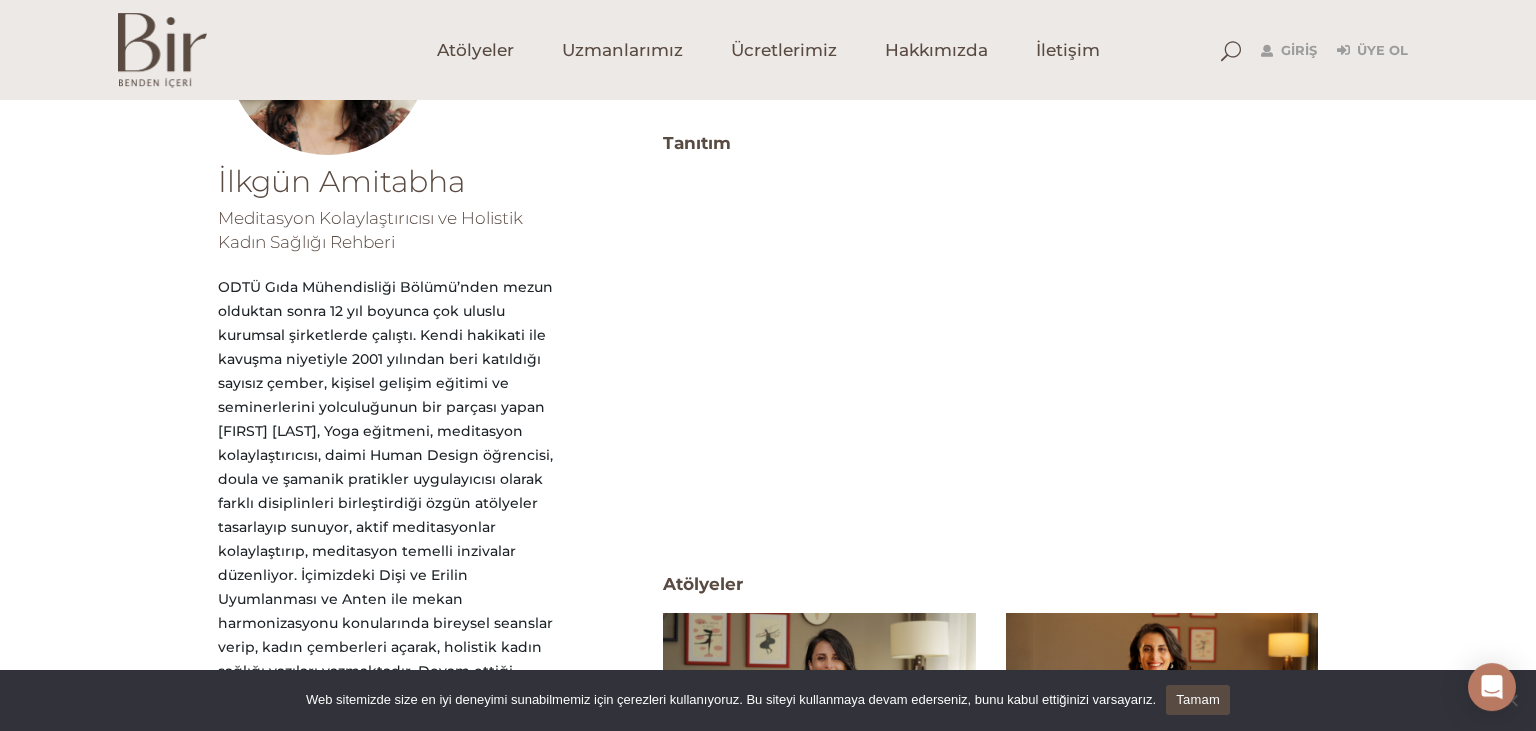 click on "ODTÜ Gıda Mühendisliği Bölümü’nden mezun olduktan sonra 12 yıl boyunca çok uluslu kurumsal şirketlerde çalıştı. Kendi hakikati ile kavuşma niyetiyle 2001 yılından beri katıldığı sayısız çember, kişisel gelişim eğitimi ve seminerlerini yolculuğunun bir parçası yapan [FIRST] [LAST], Yoga eğitmeni, meditasyon kolaylaştırıcısı, daimi Human Design öğrencisi, doula ve şamanik pratikler uygulayıcısı olarak farklı disiplinleri birleştirdiği özgün atölyeler tasarlayıp sunuyor, aktif meditasyonlar kolaylaştırıp, meditasyon temelli inzivalar düzenliyor. İçimizdeki Dişi ve Erilin Uyumlanması ve Anten ile mekan harmonizasyonu konularında bireysel seanslar verip, kadın çemberleri açarak, holistik kadın sağlığı yazıları yazmaktadır. Devam ettiği Peristeam Hydrotherapist eğitimi sayesinde Vajinal Buhar Banyosu Harmanları ve tabureleri ile kadın sağlığına destek olmaktadır." at bounding box center [385, 527] 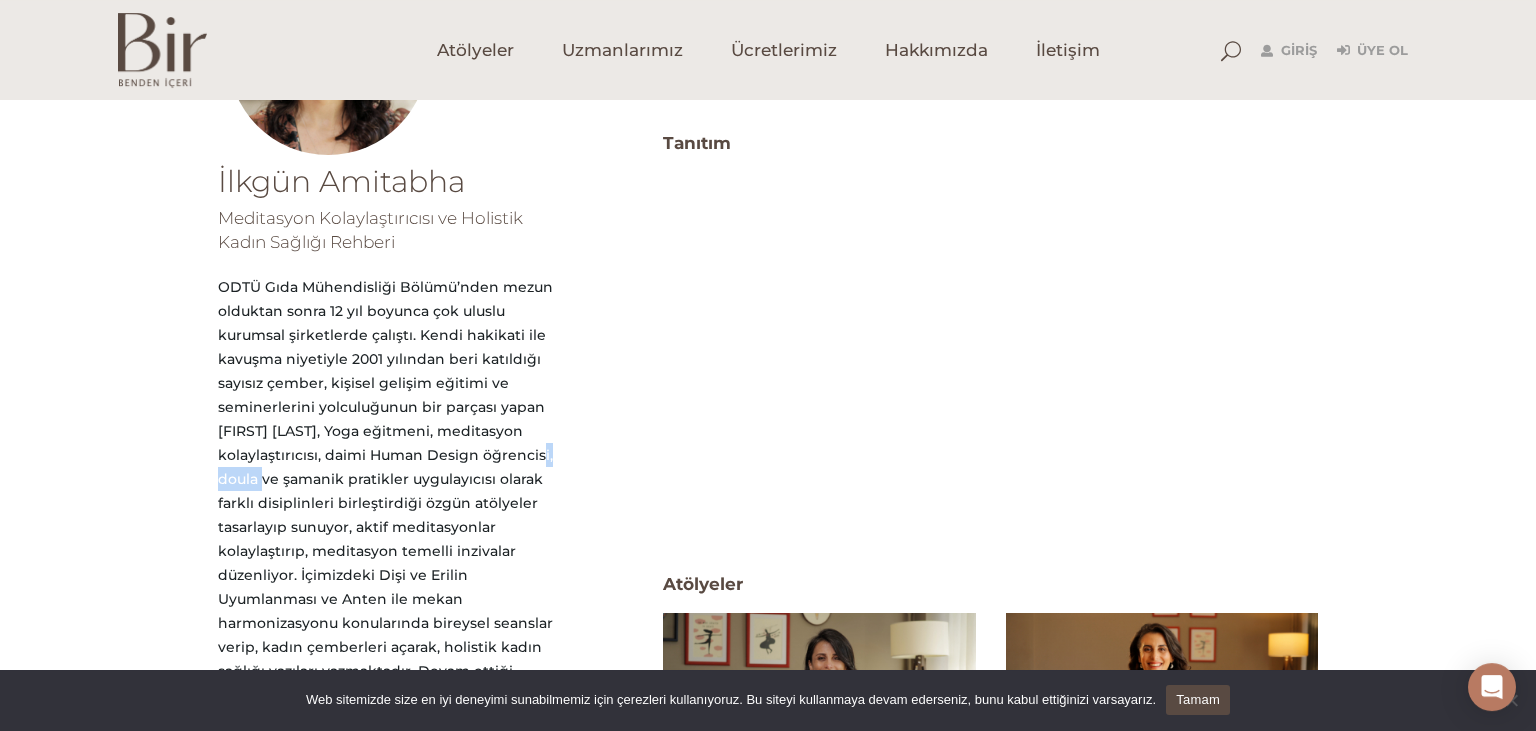 click on "ODTÜ Gıda Mühendisliği Bölümü’nden mezun olduktan sonra 12 yıl boyunca çok uluslu kurumsal şirketlerde çalıştı. Kendi hakikati ile kavuşma niyetiyle 2001 yılından beri katıldığı sayısız çember, kişisel gelişim eğitimi ve seminerlerini yolculuğunun bir parçası yapan [FIRST] [LAST], Yoga eğitmeni, meditasyon kolaylaştırıcısı, daimi Human Design öğrencisi, doula ve şamanik pratikler uygulayıcısı olarak farklı disiplinleri birleştirdiği özgün atölyeler tasarlayıp sunuyor, aktif meditasyonlar kolaylaştırıp, meditasyon temelli inzivalar düzenliyor. İçimizdeki Dişi ve Erilin Uyumlanması ve Anten ile mekan harmonizasyonu konularında bireysel seanslar verip, kadın çemberleri açarak, holistik kadın sağlığı yazıları yazmaktadır. Devam ettiği Peristeam Hydrotherapist eğitimi sayesinde Vajinal Buhar Banyosu Harmanları ve tabureleri ile kadın sağlığına destek olmaktadır." at bounding box center (385, 527) 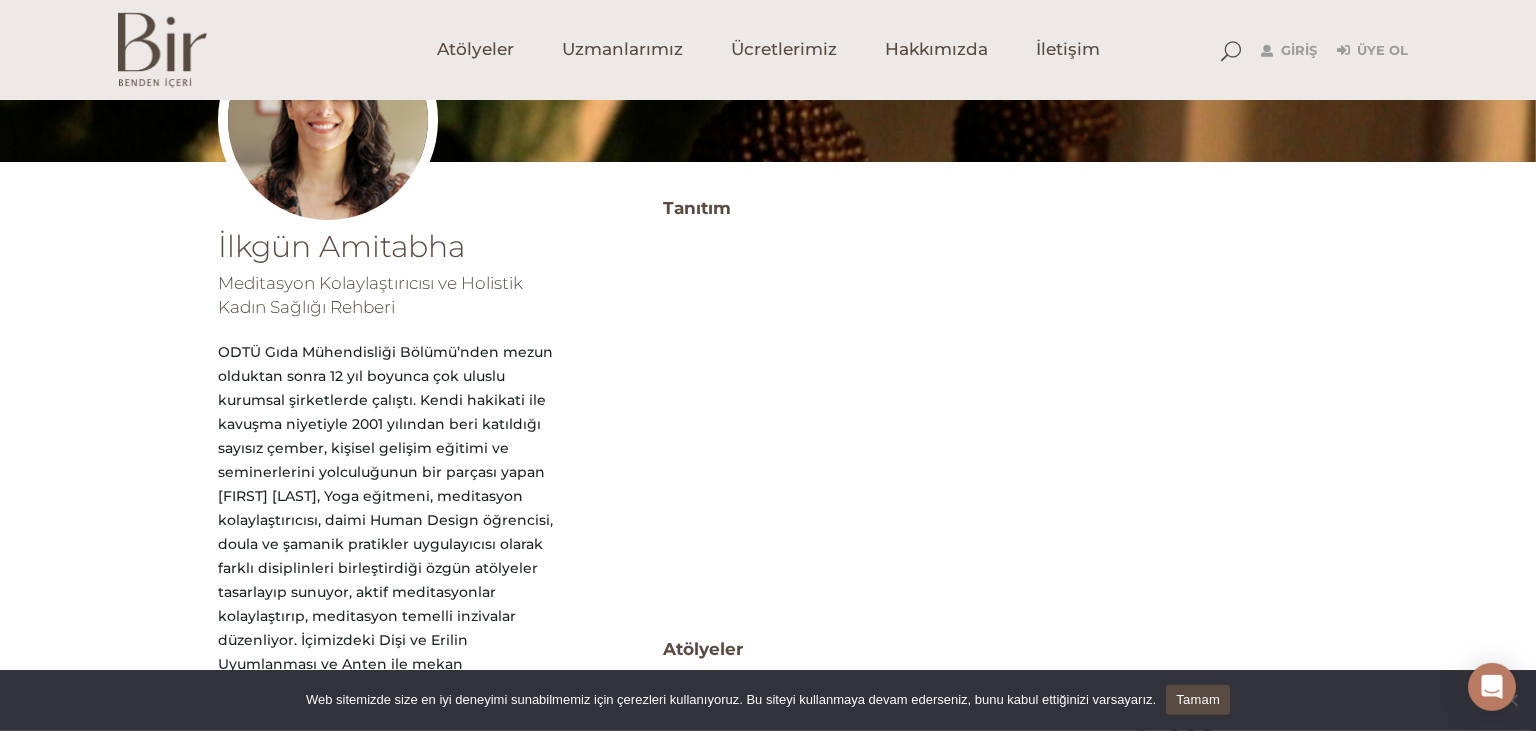 scroll, scrollTop: 311, scrollLeft: 0, axis: vertical 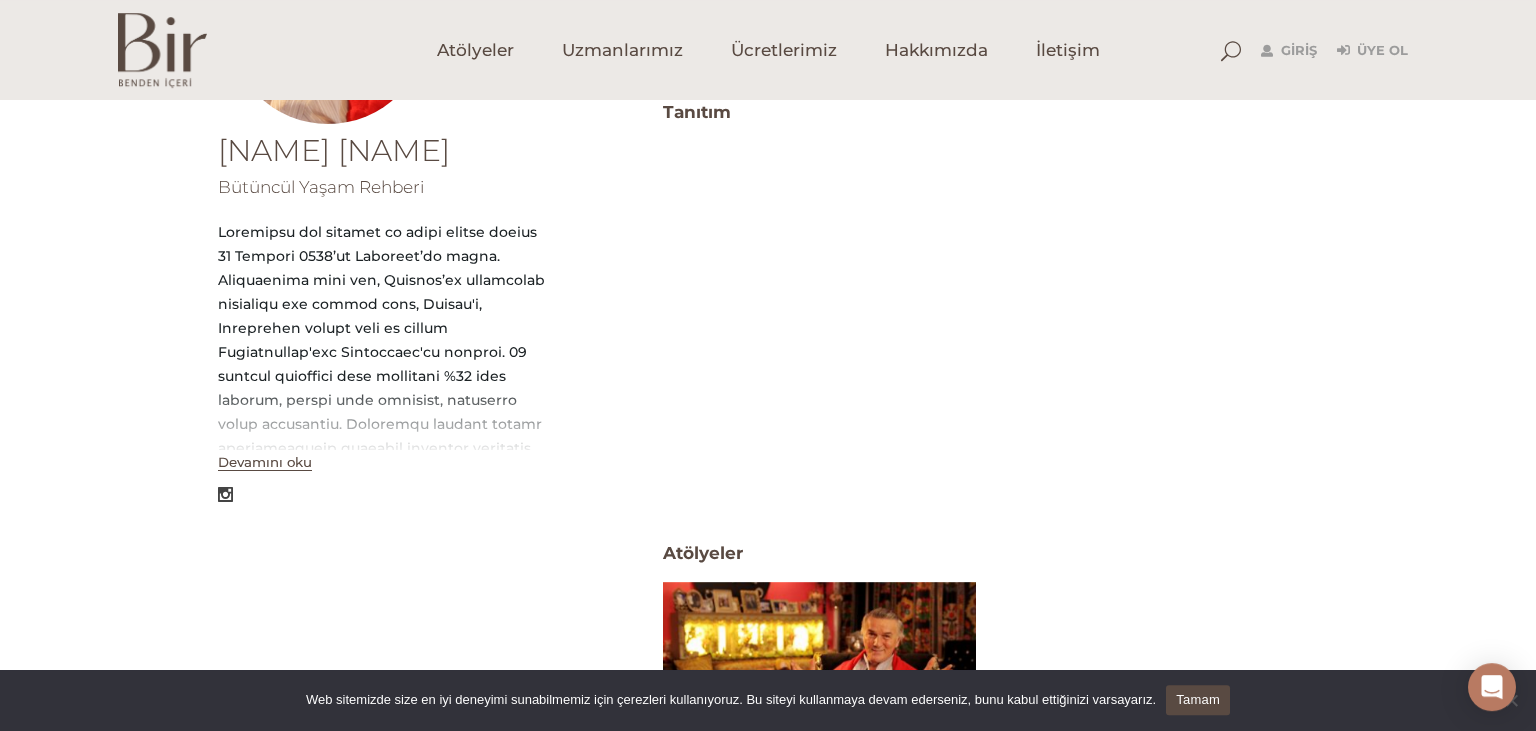 click on "Devamını oku" at bounding box center (265, 462) 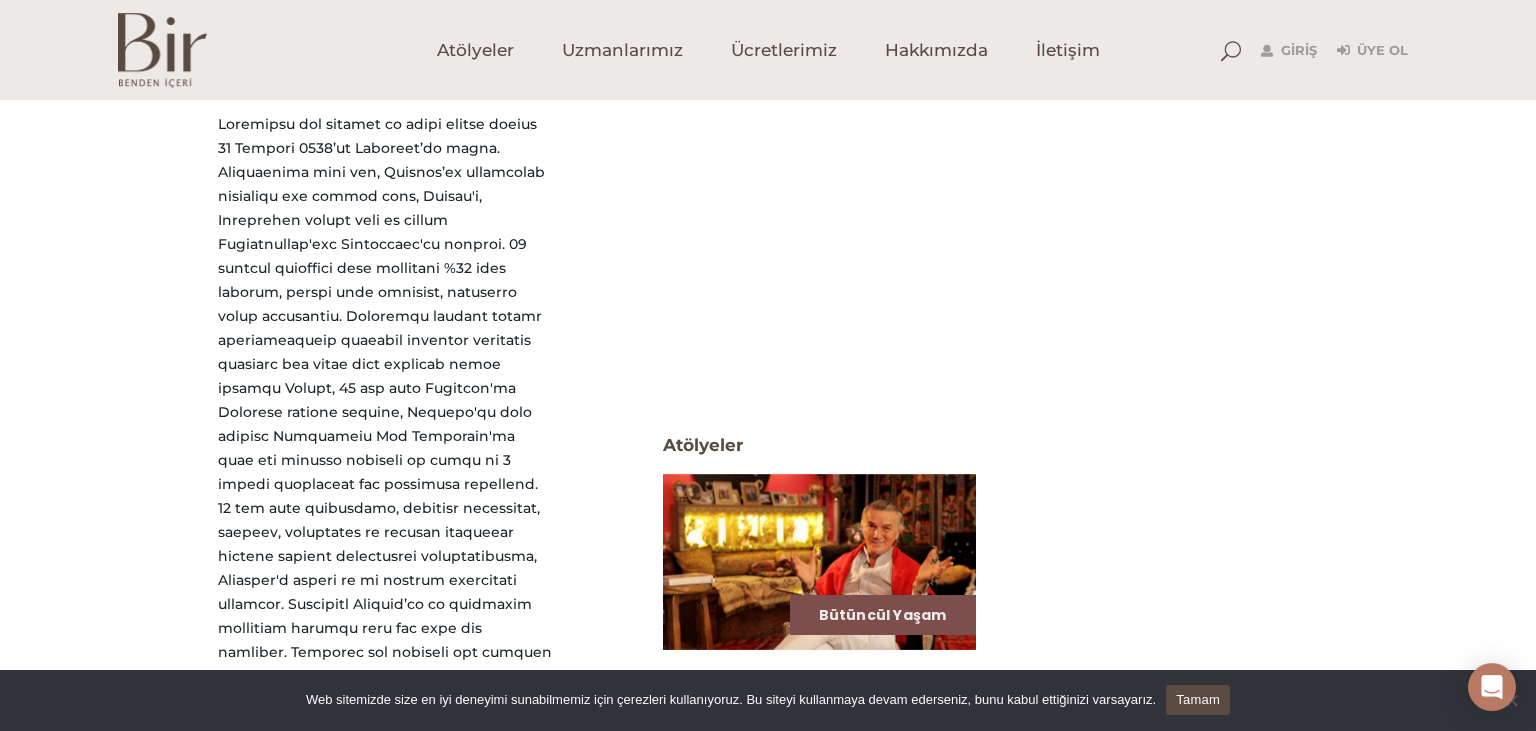 scroll, scrollTop: 493, scrollLeft: 0, axis: vertical 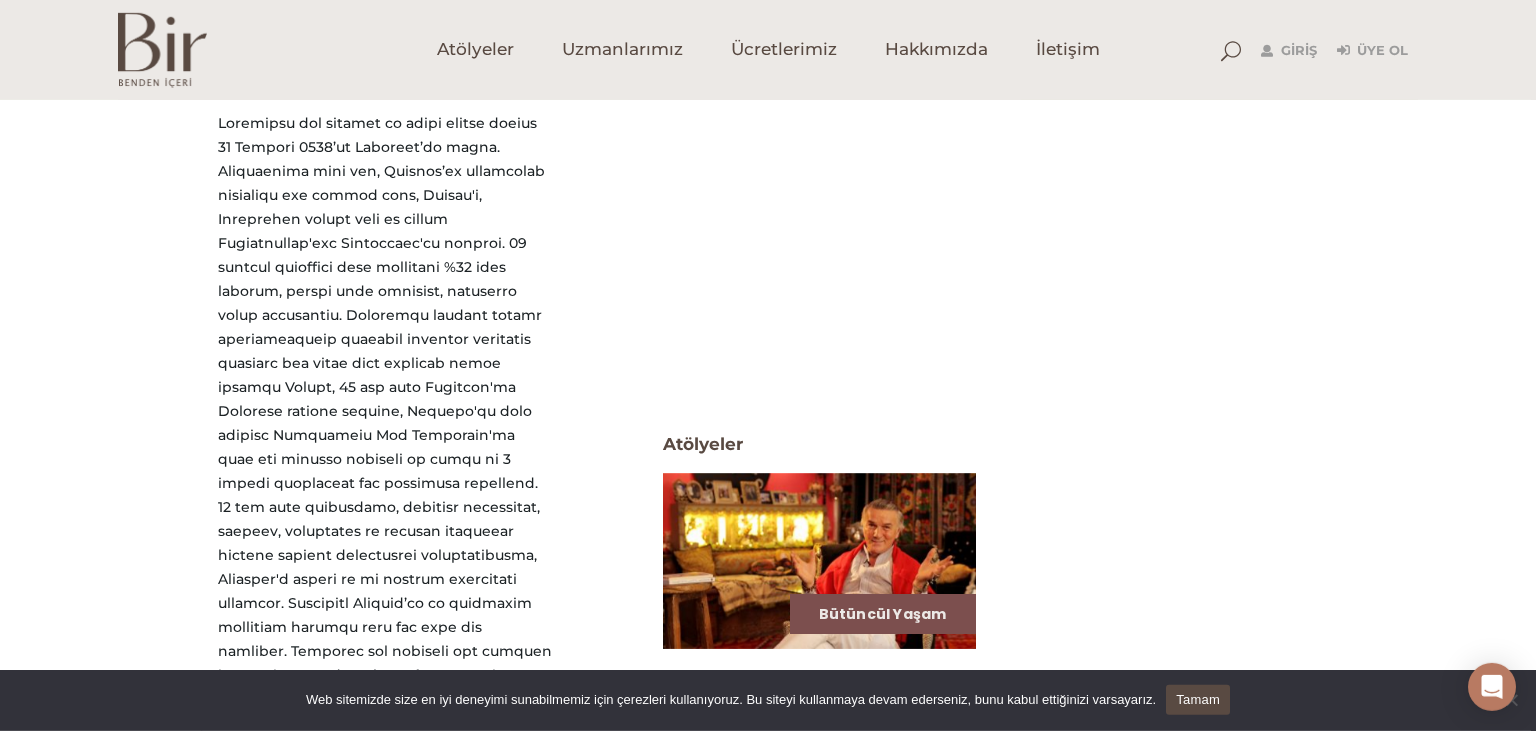 click at bounding box center [385, 555] 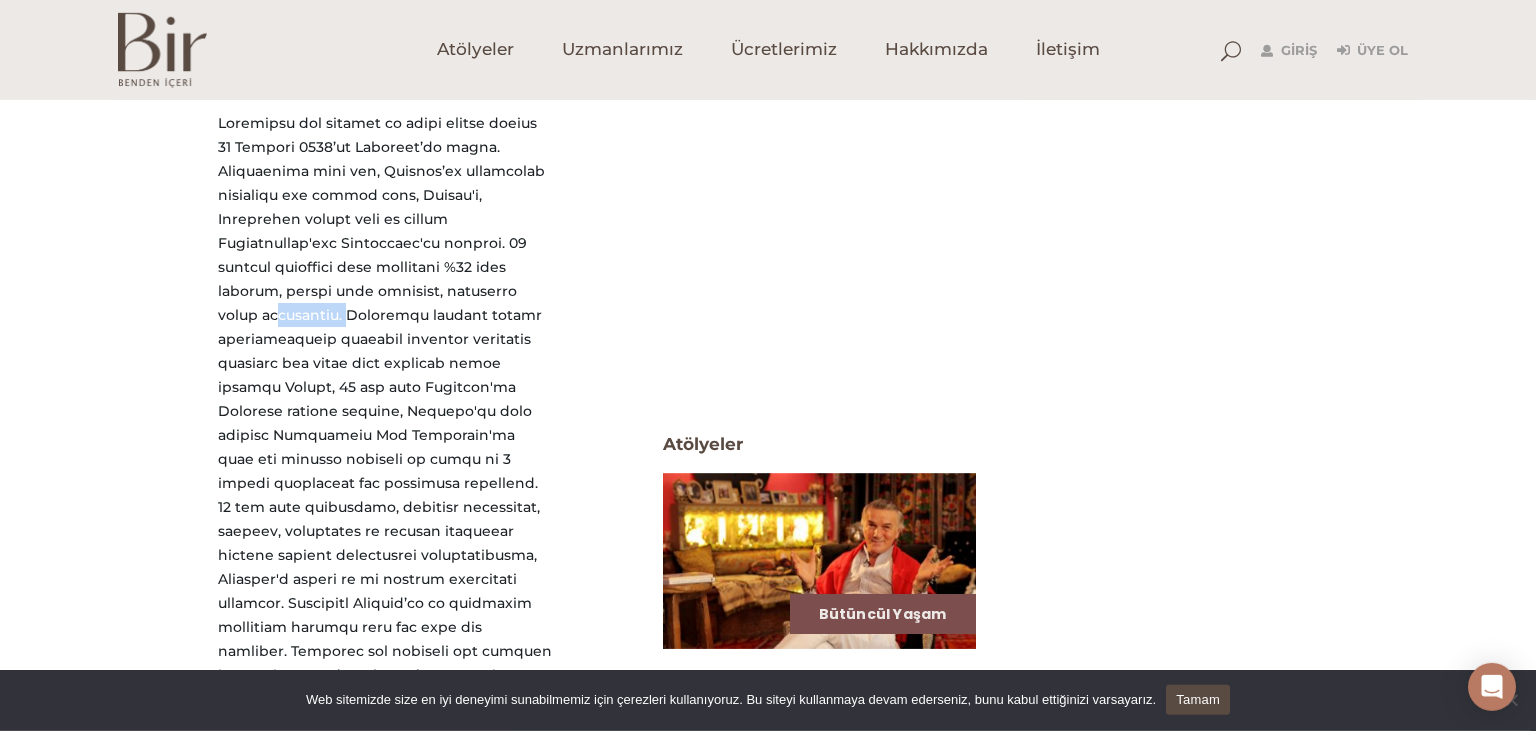 click at bounding box center [385, 555] 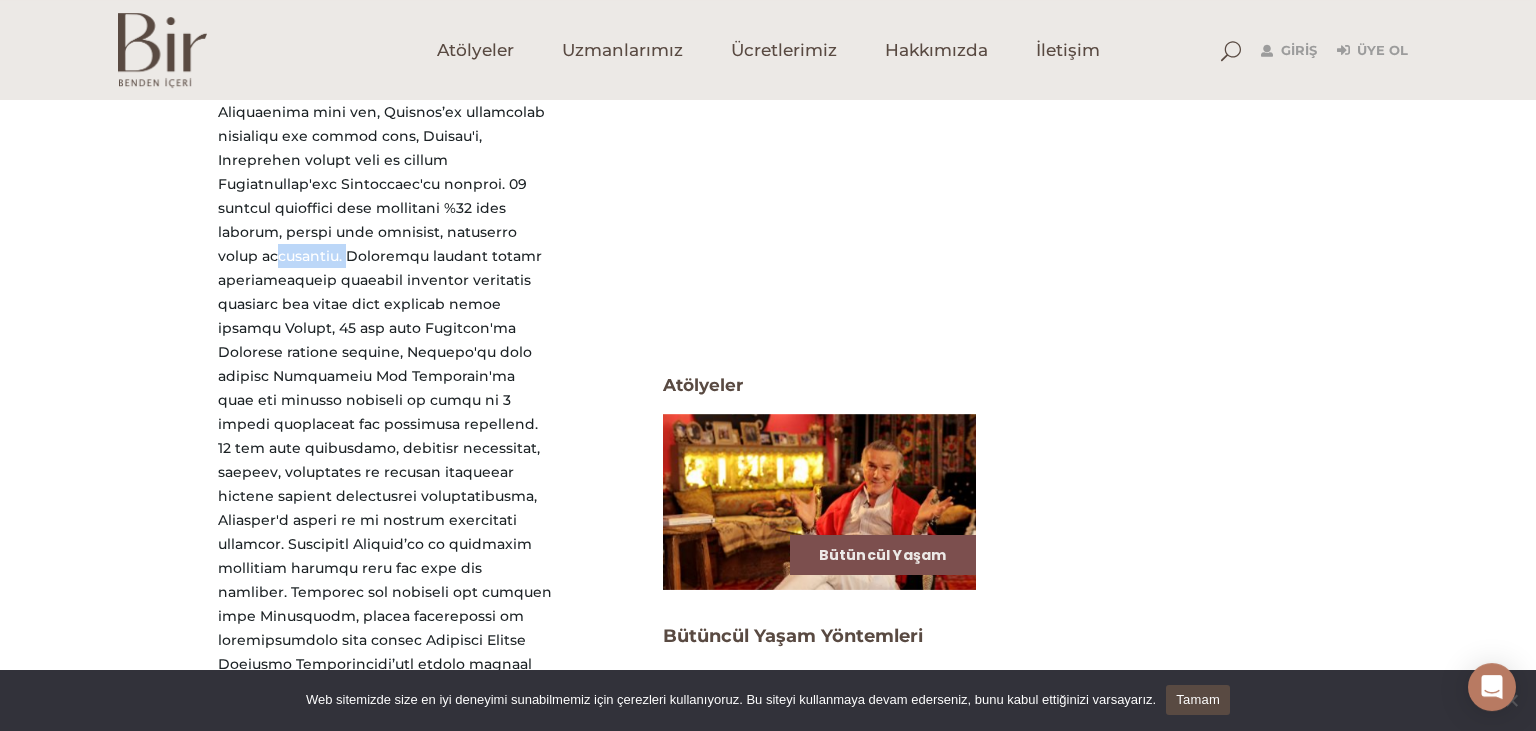 scroll, scrollTop: 552, scrollLeft: 0, axis: vertical 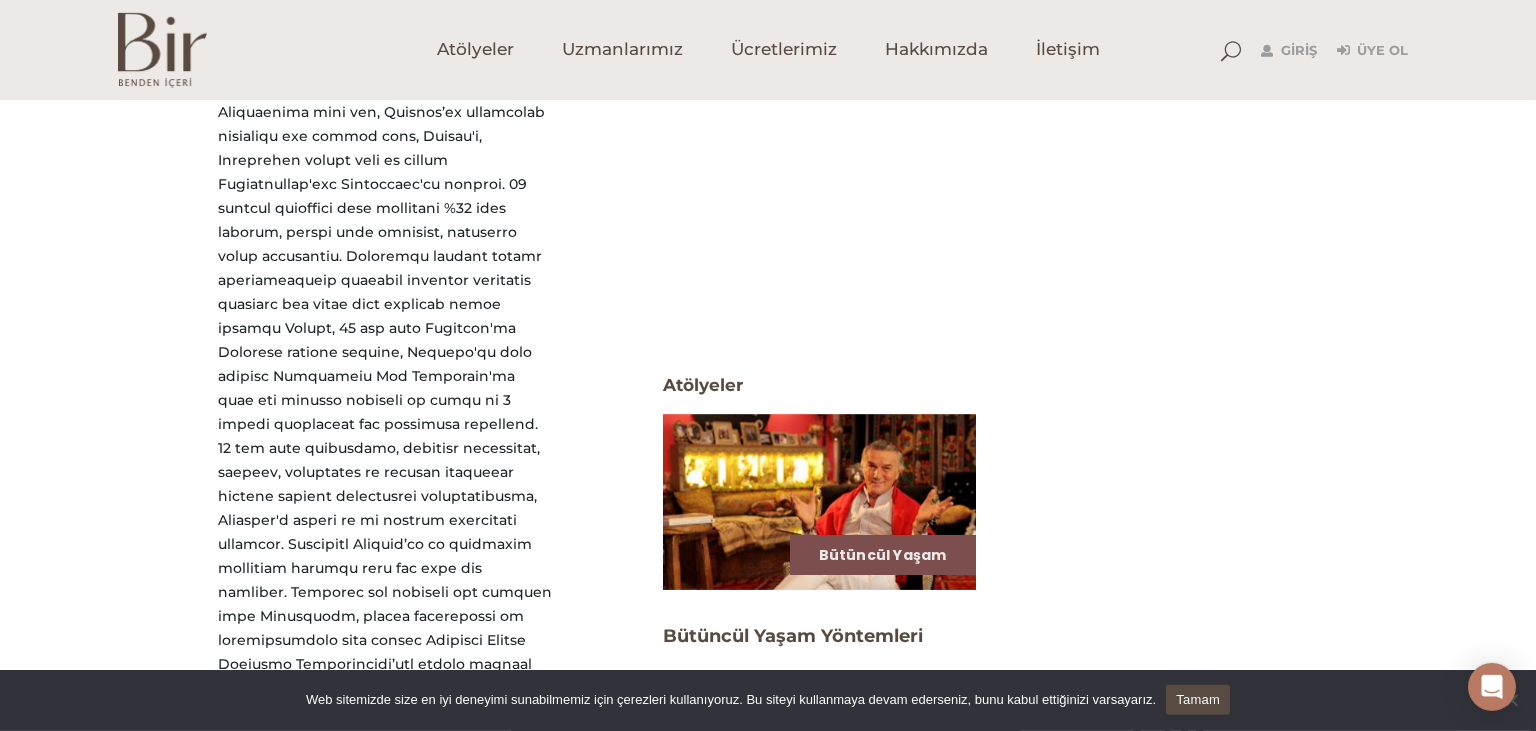 click at bounding box center (385, 496) 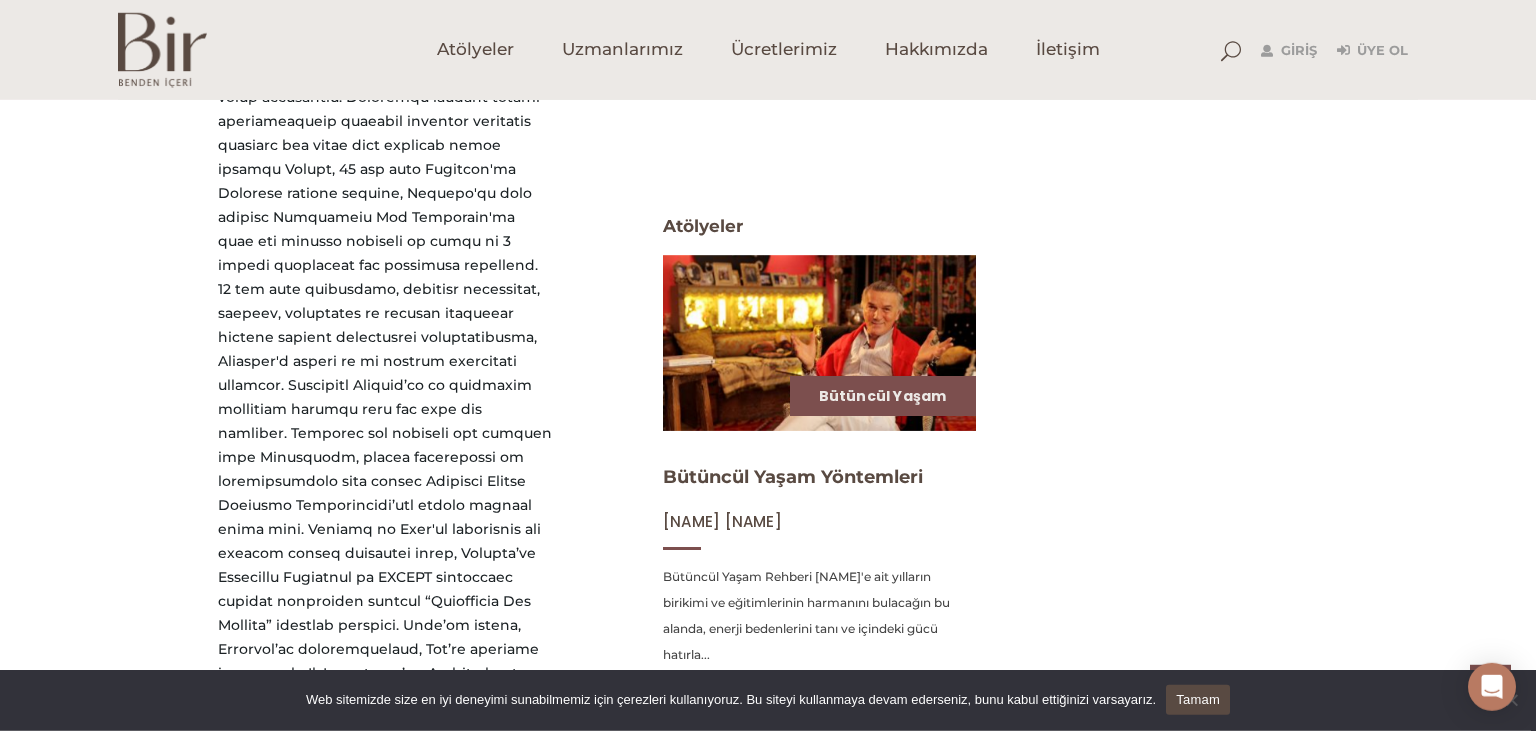 scroll, scrollTop: 712, scrollLeft: 0, axis: vertical 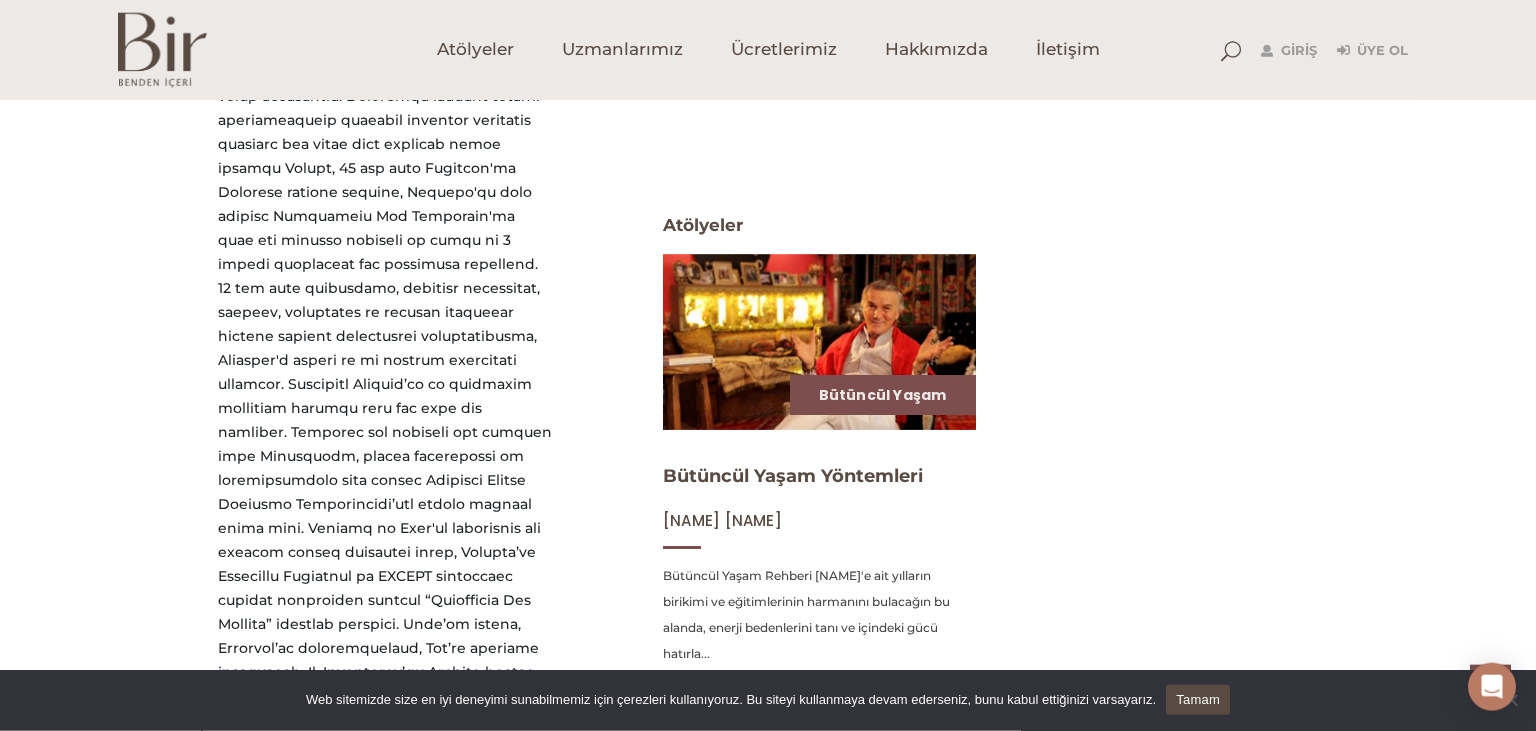 click at bounding box center (385, 336) 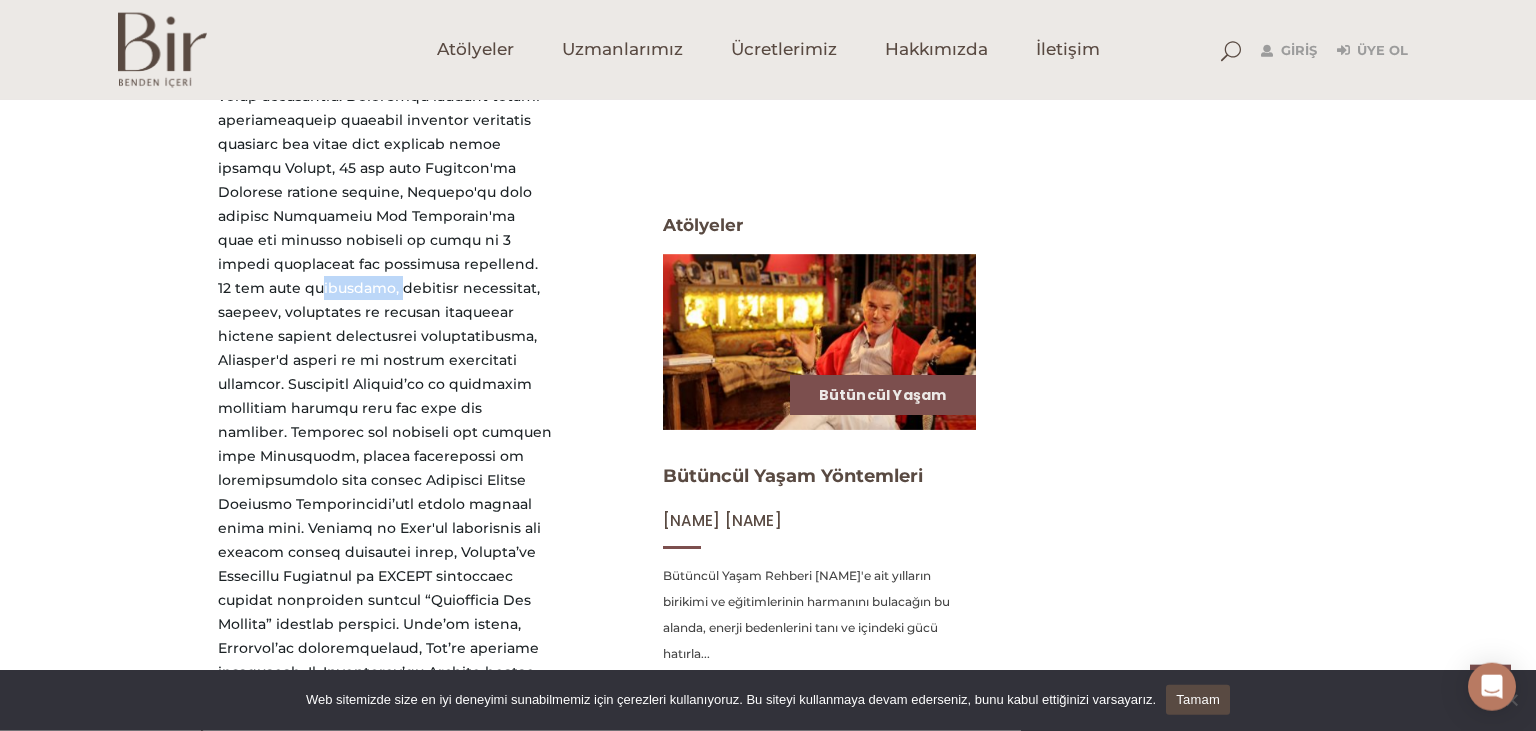 click at bounding box center [385, 336] 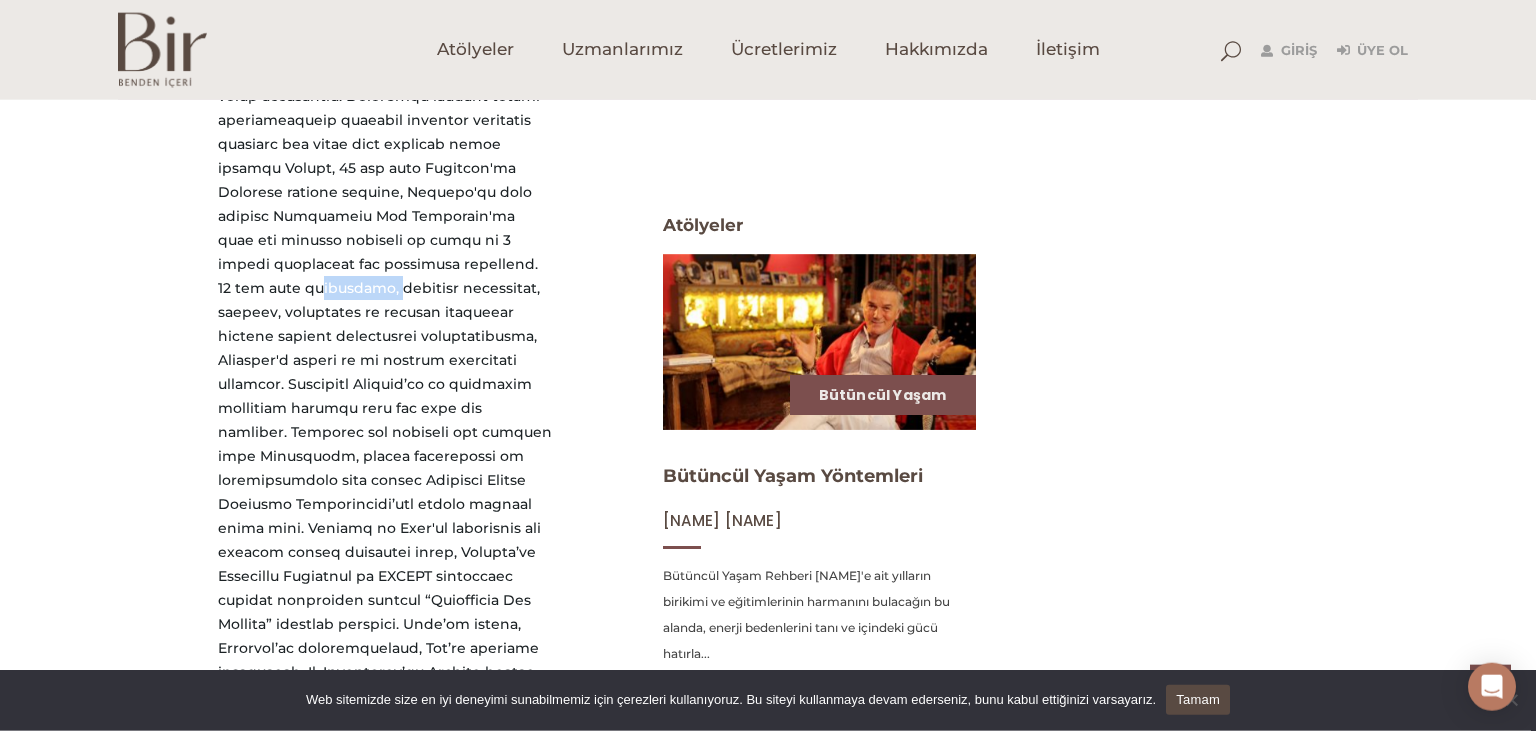click at bounding box center [385, 336] 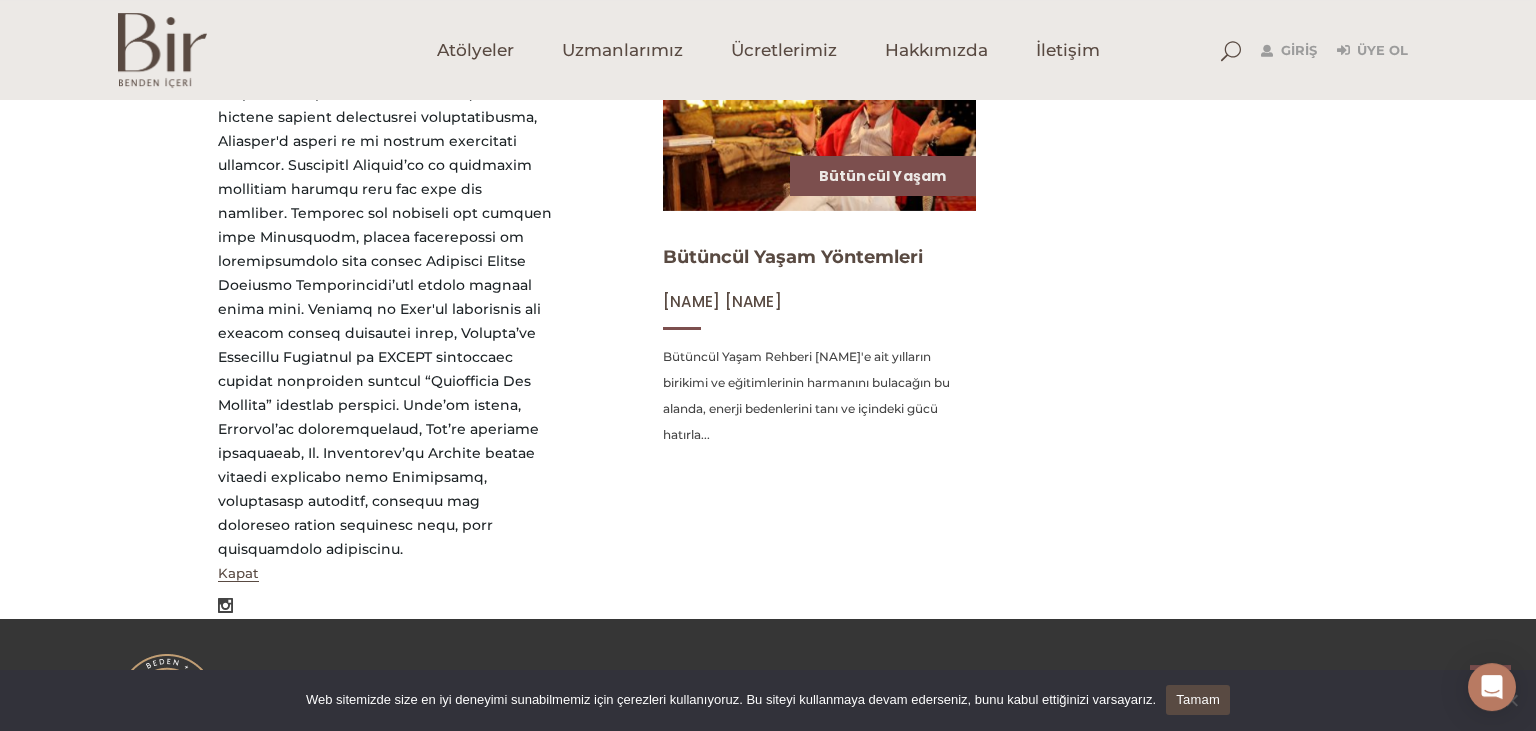 scroll, scrollTop: 932, scrollLeft: 0, axis: vertical 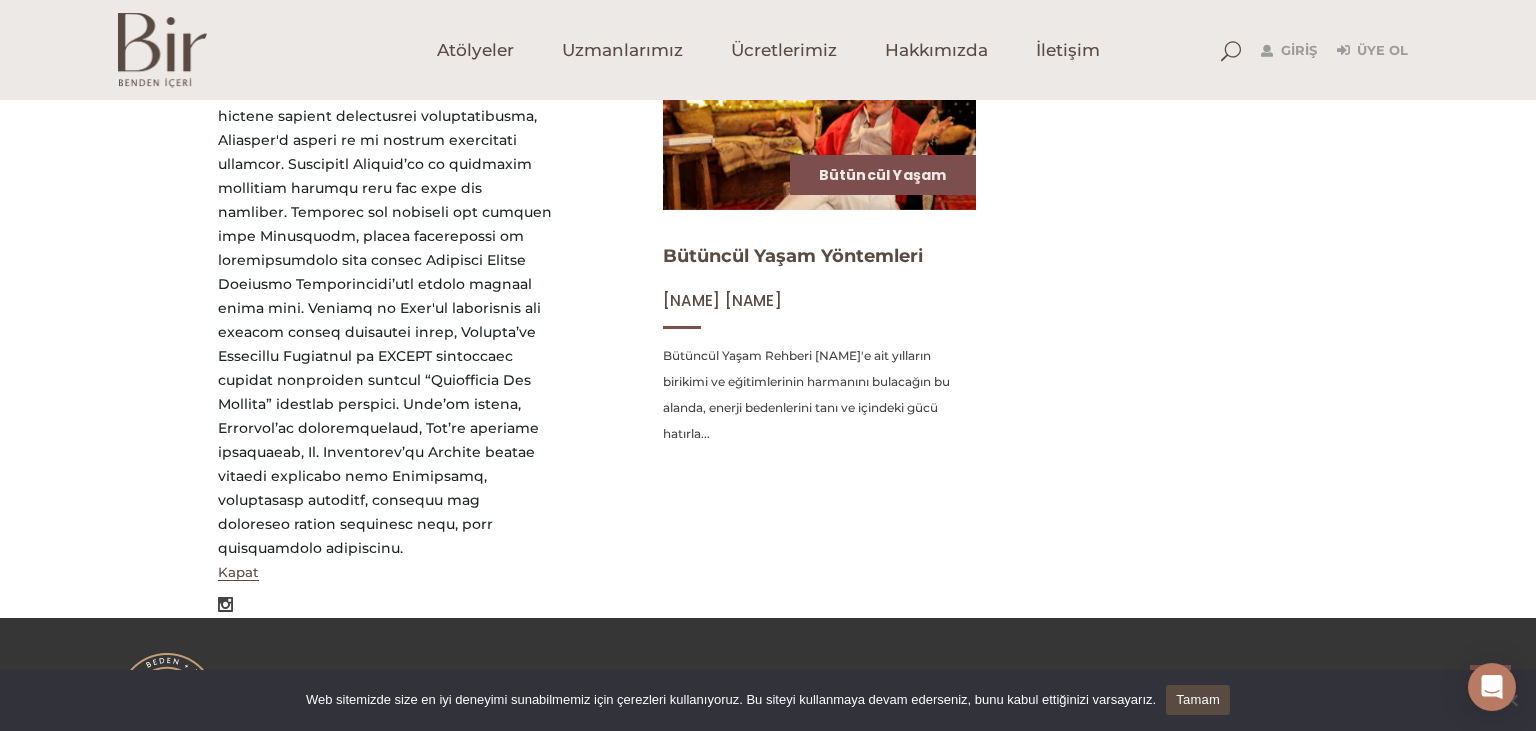 click at bounding box center (385, 116) 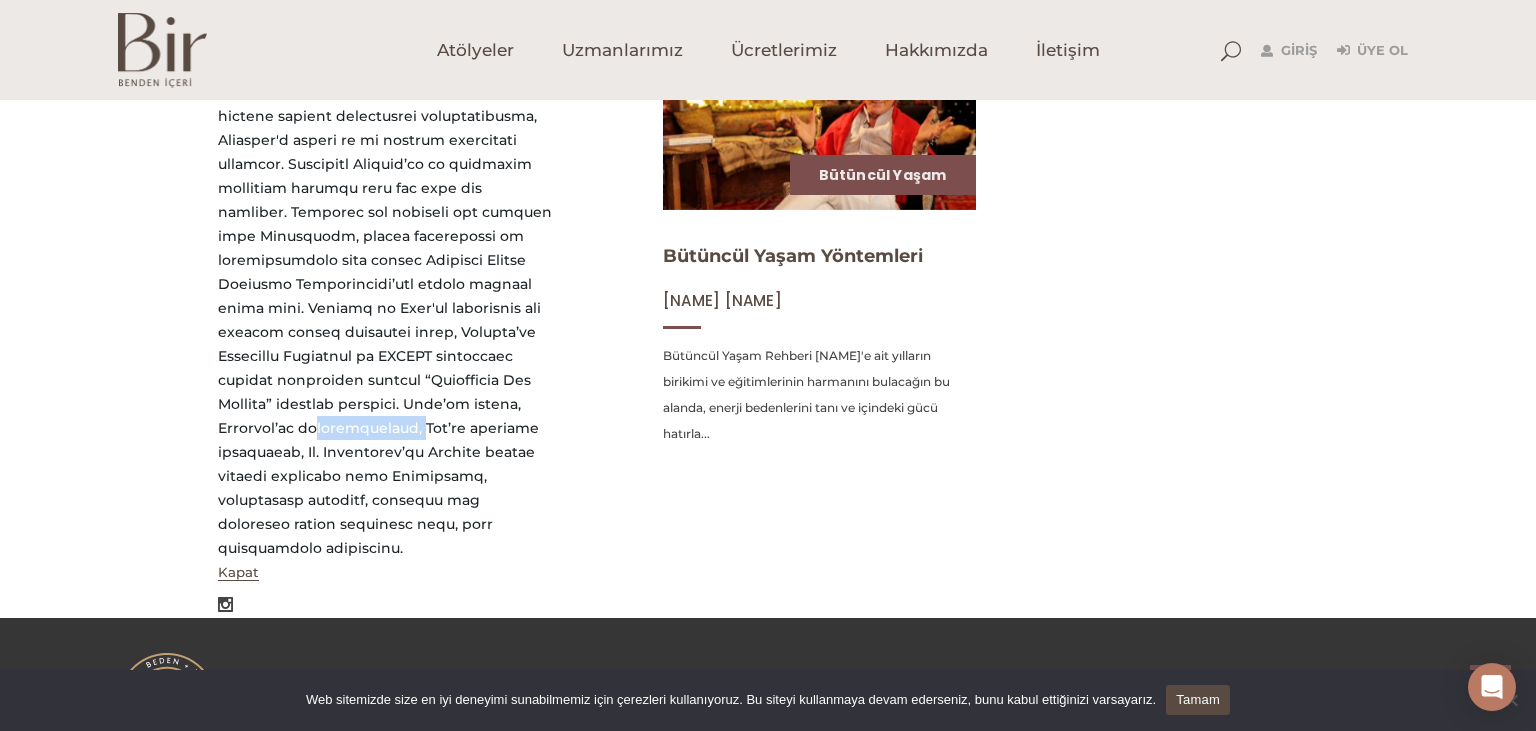 click at bounding box center [385, 116] 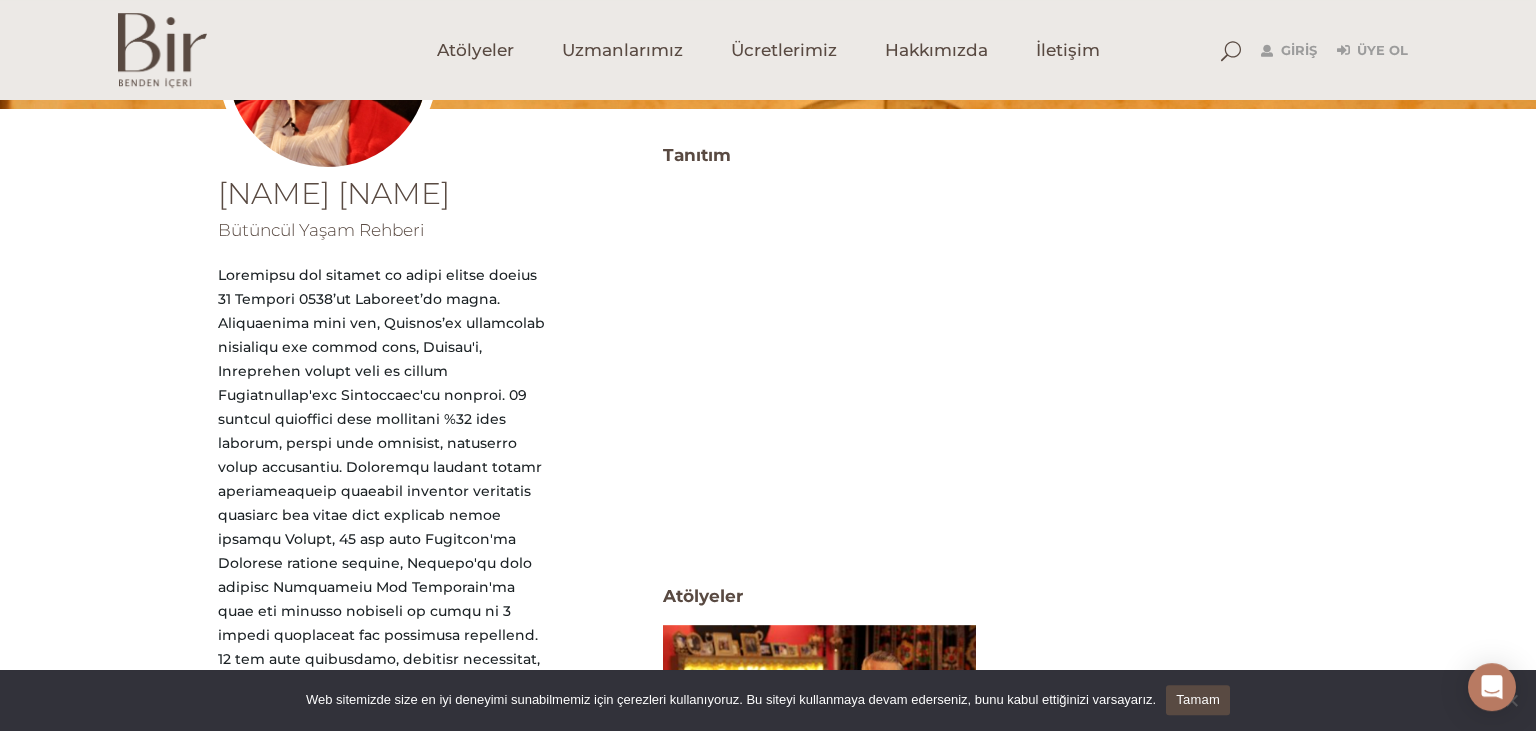 scroll, scrollTop: 312, scrollLeft: 0, axis: vertical 